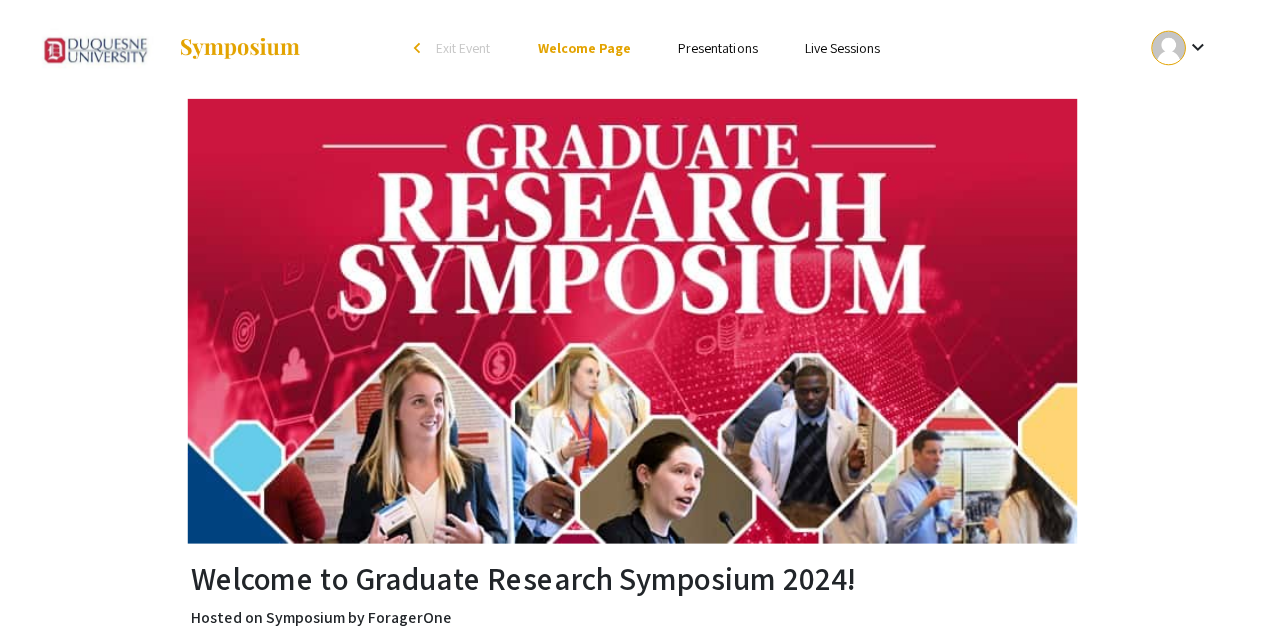 scroll, scrollTop: 0, scrollLeft: 0, axis: both 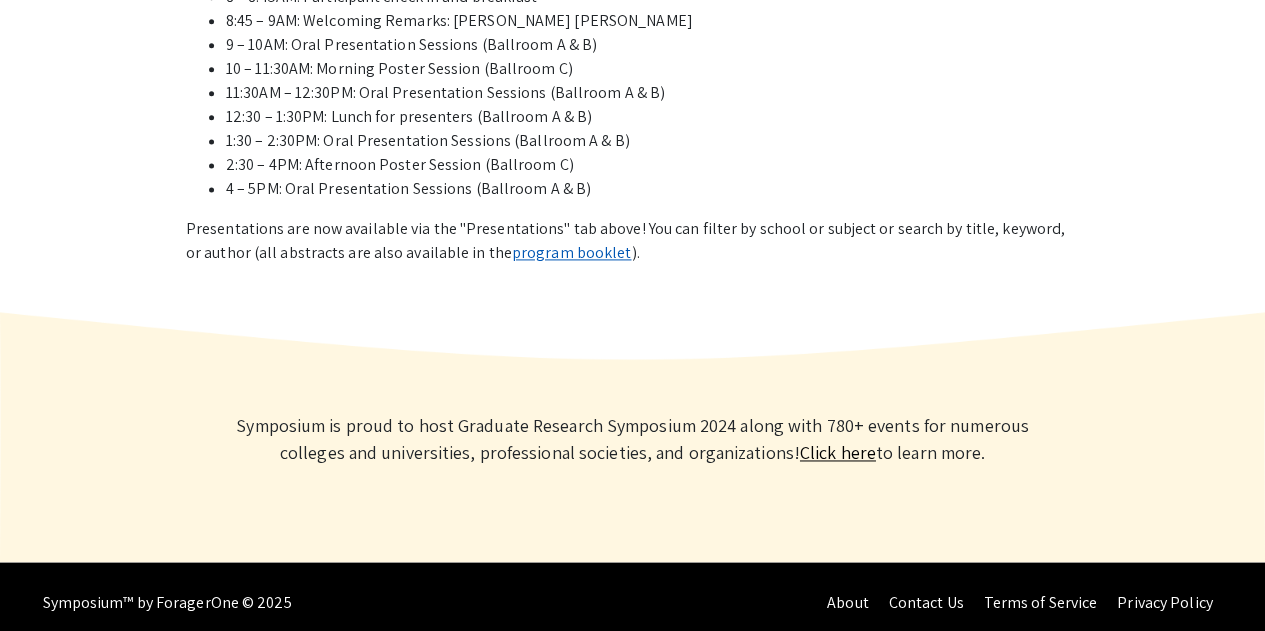 click on "program booklet" 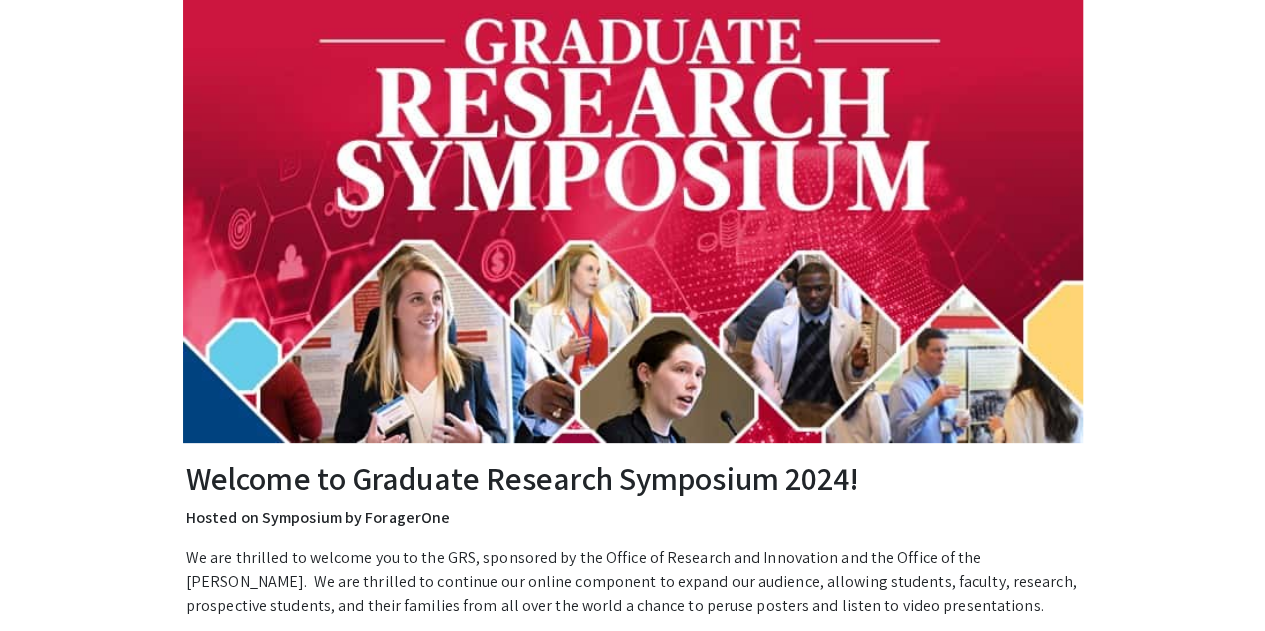 scroll, scrollTop: 0, scrollLeft: 0, axis: both 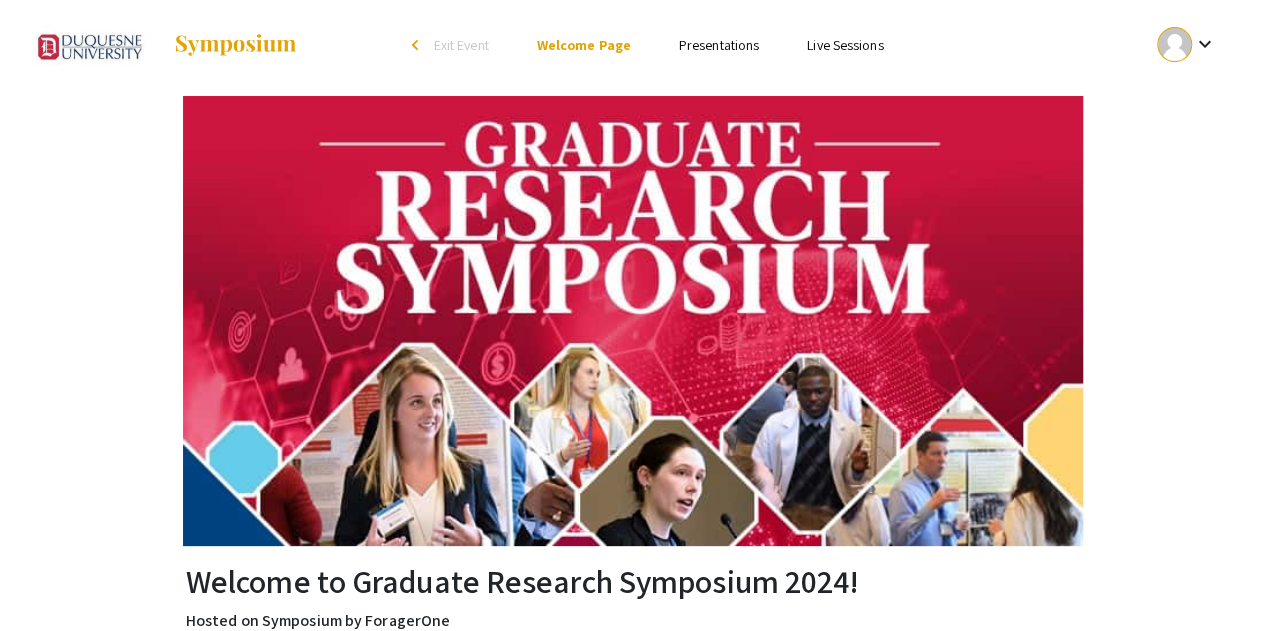 click on "Presentations" at bounding box center (719, 45) 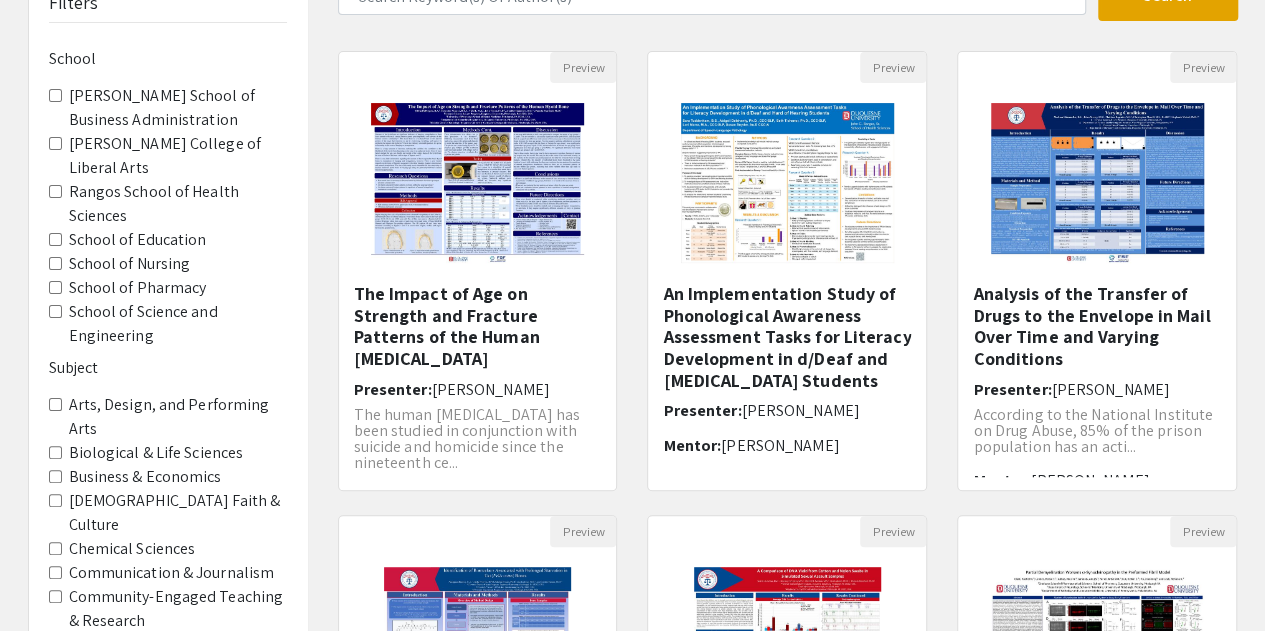 scroll, scrollTop: 200, scrollLeft: 0, axis: vertical 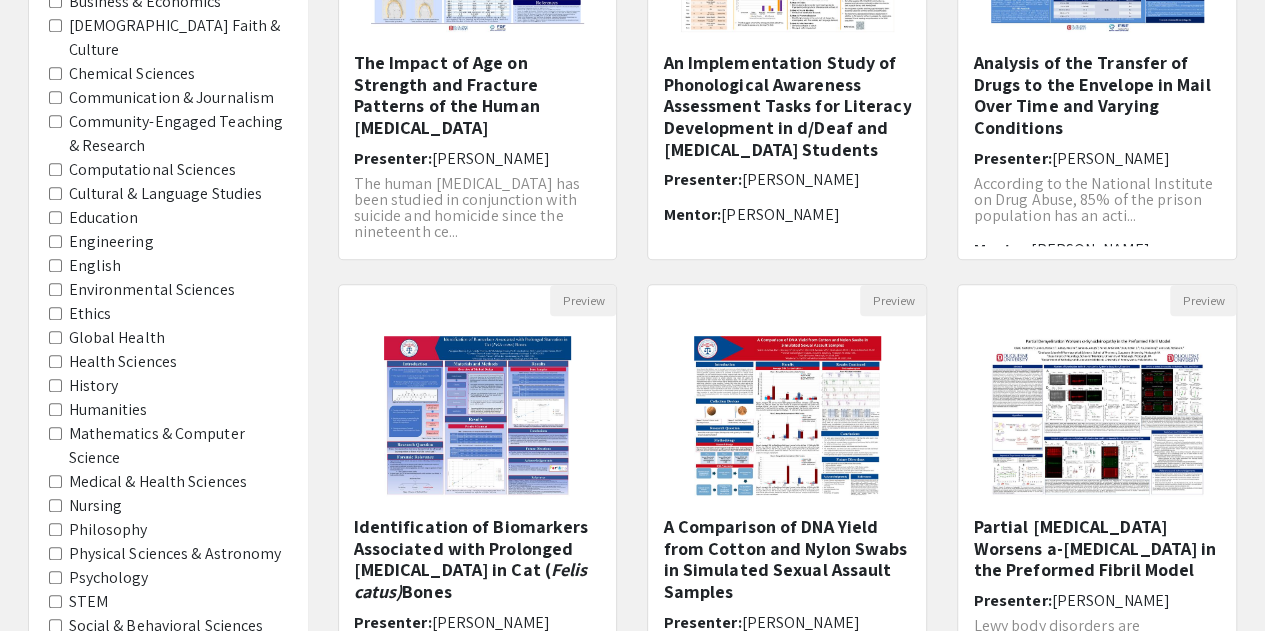 click on "History" at bounding box center (55, 385) 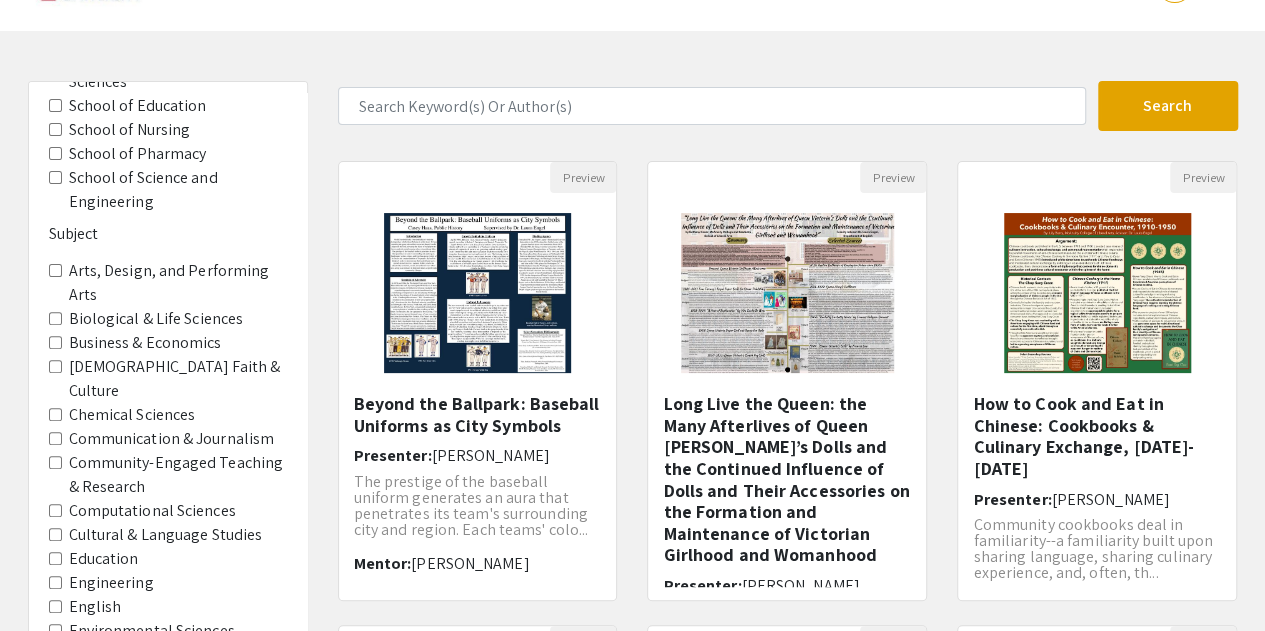 scroll, scrollTop: 100, scrollLeft: 0, axis: vertical 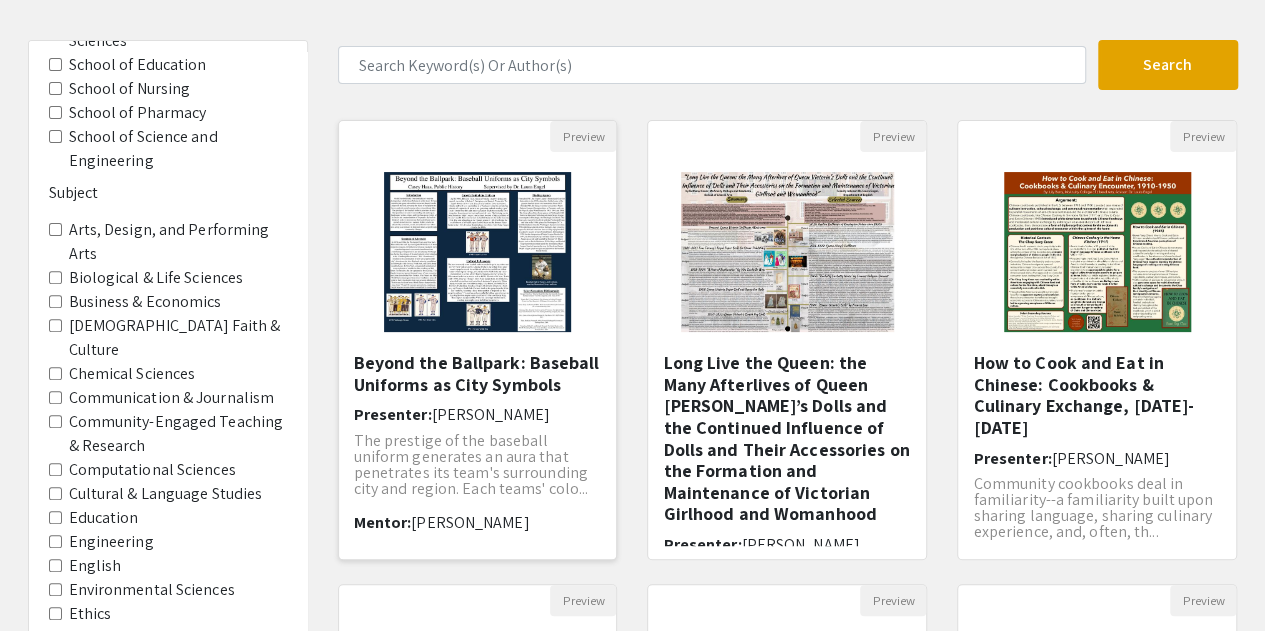 click on "Beyond the Ballpark: Baseball Uniforms as City Symbols" at bounding box center [478, 373] 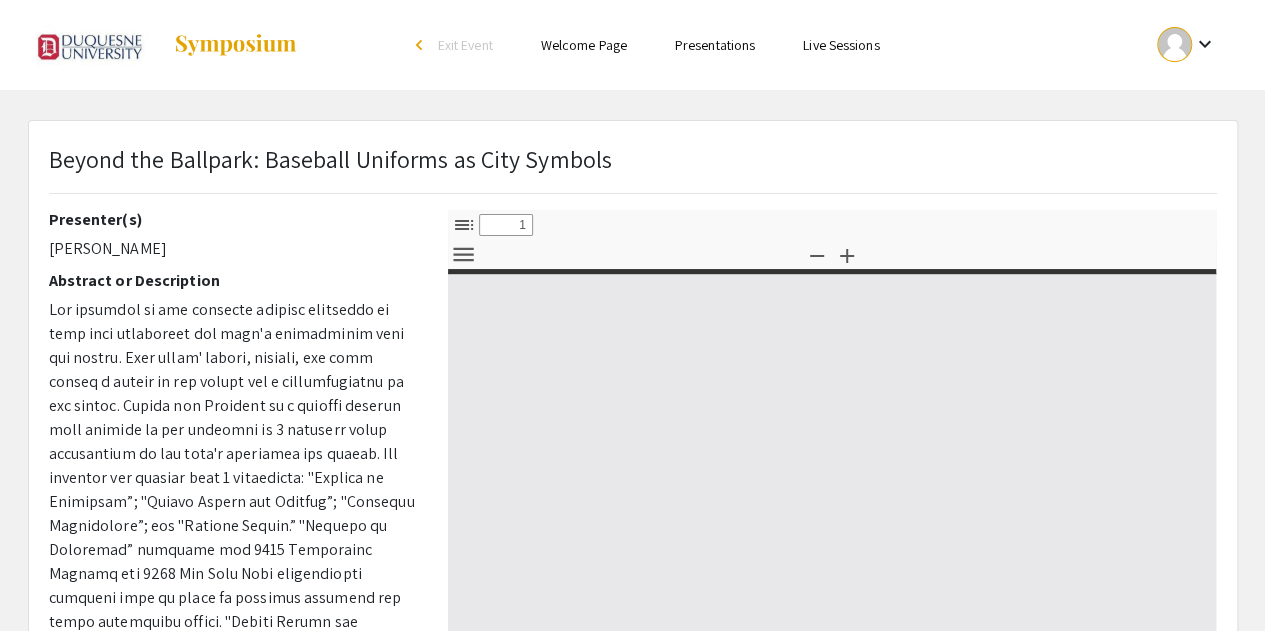 select on "custom" 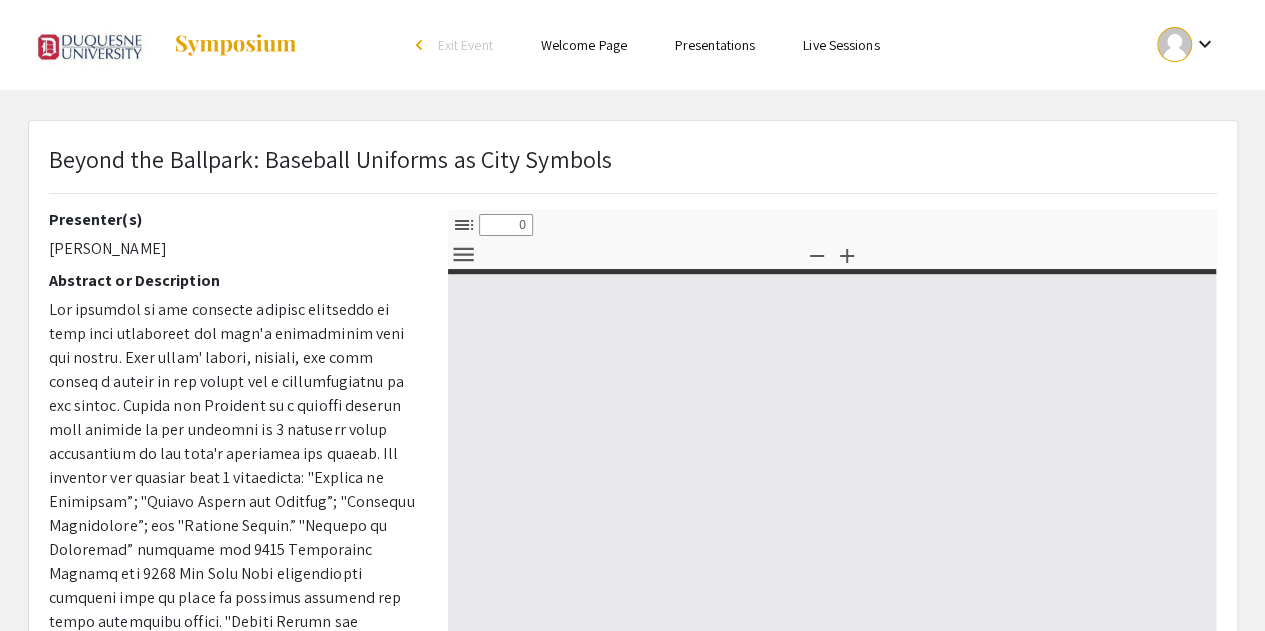 select on "custom" 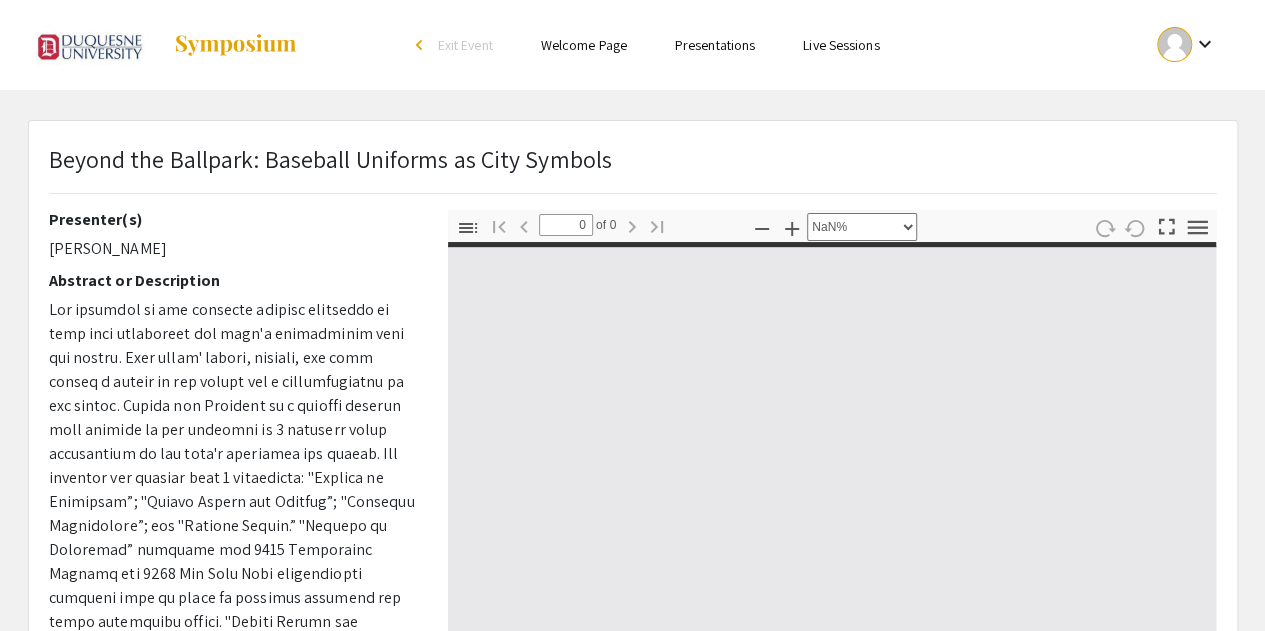 type on "1" 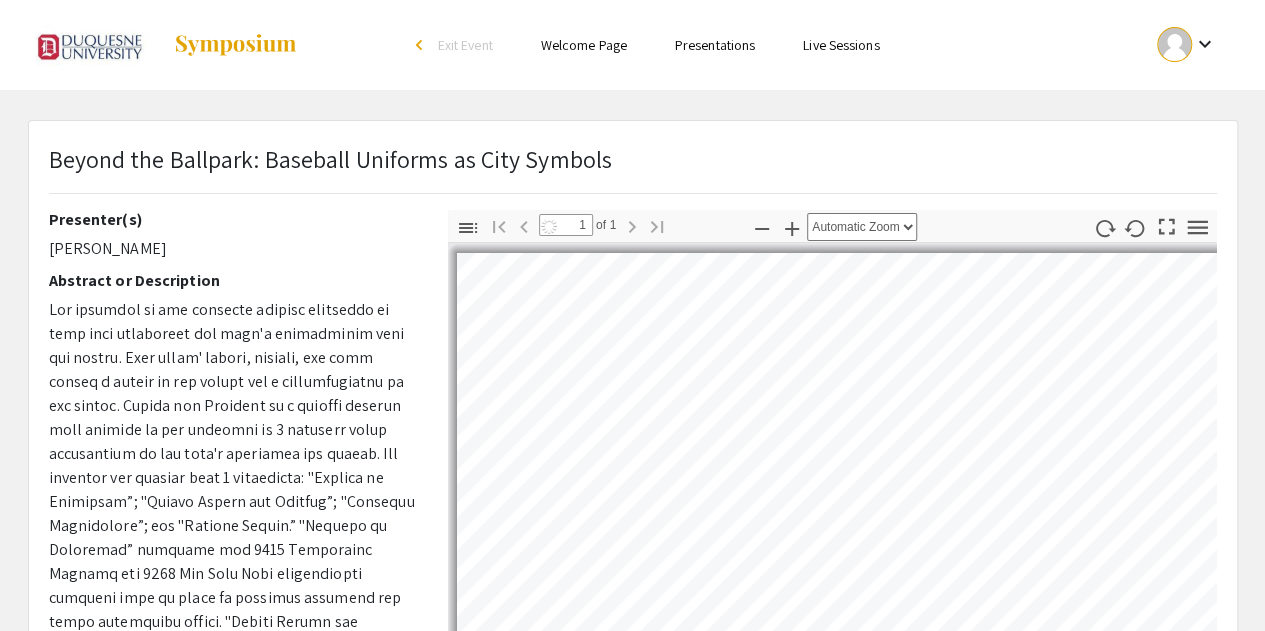 select on "auto" 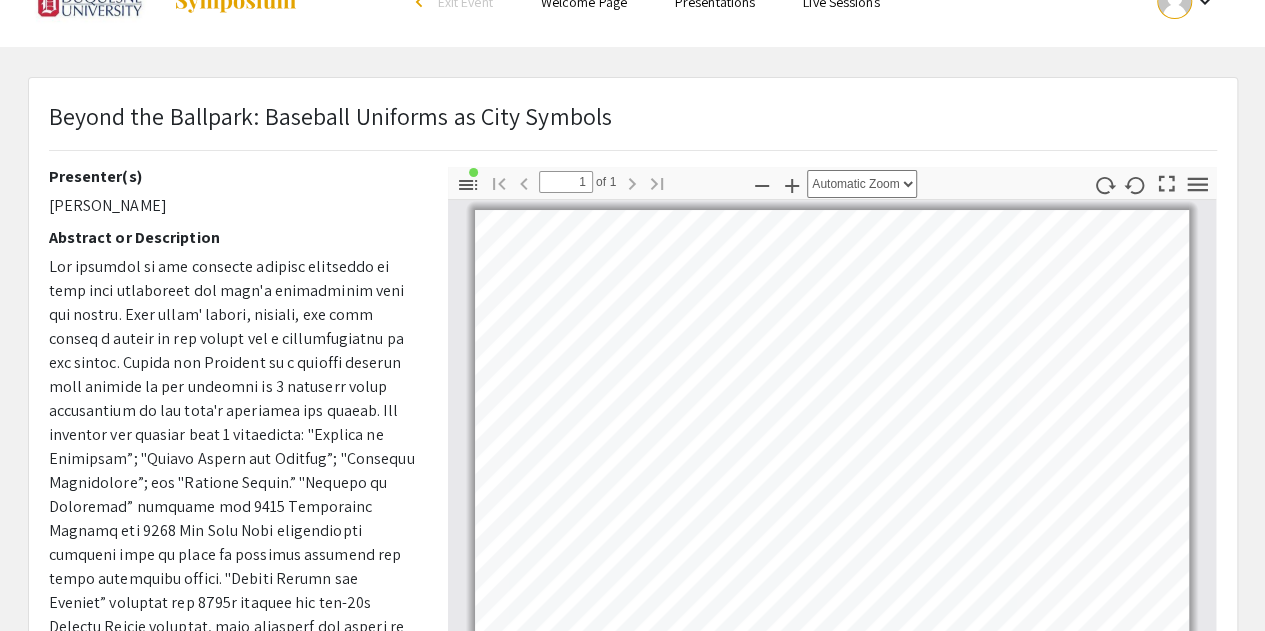 scroll, scrollTop: 0, scrollLeft: 0, axis: both 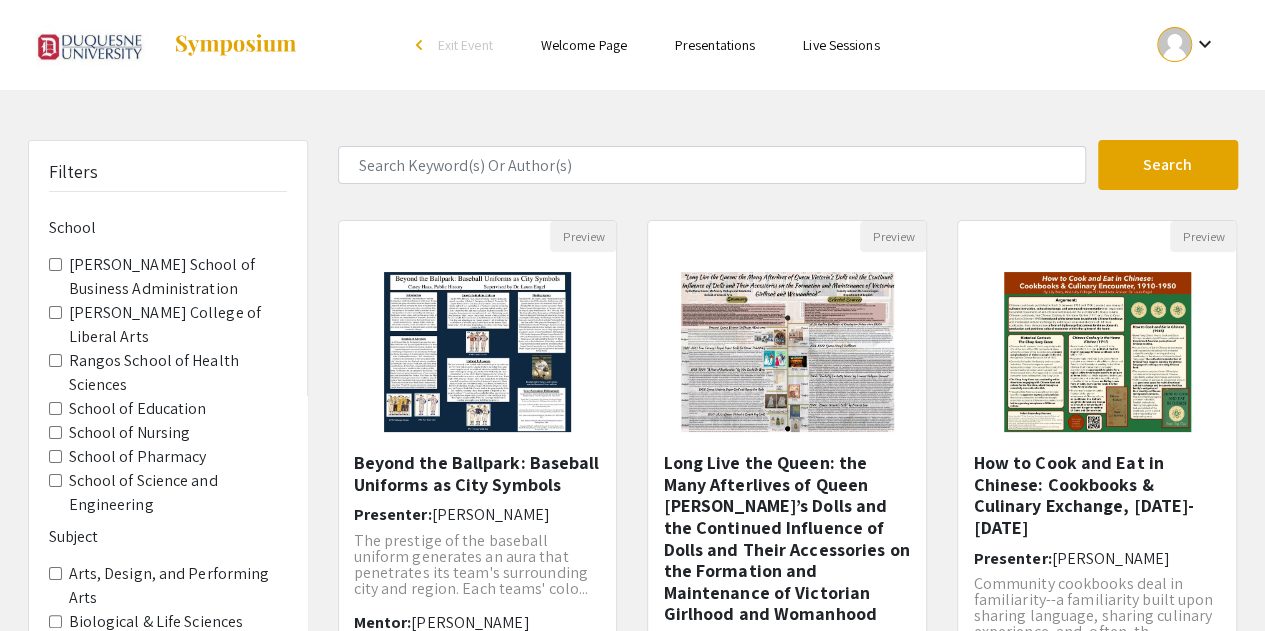 click on "Welcome Page" at bounding box center (584, 45) 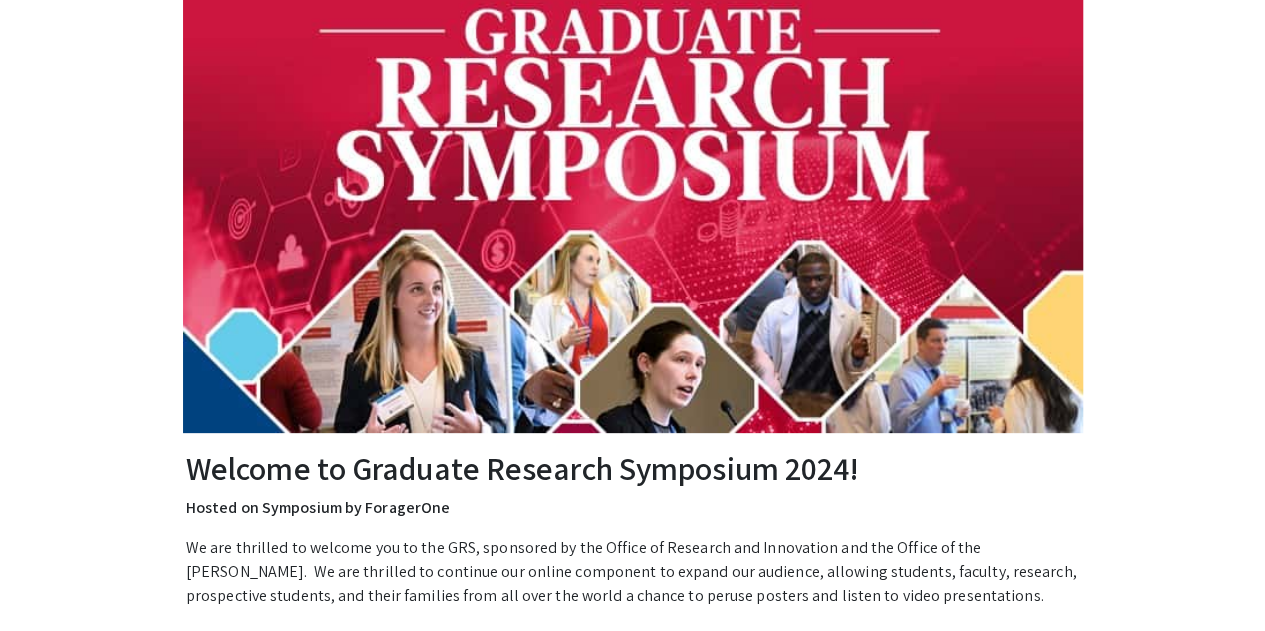 scroll, scrollTop: 0, scrollLeft: 0, axis: both 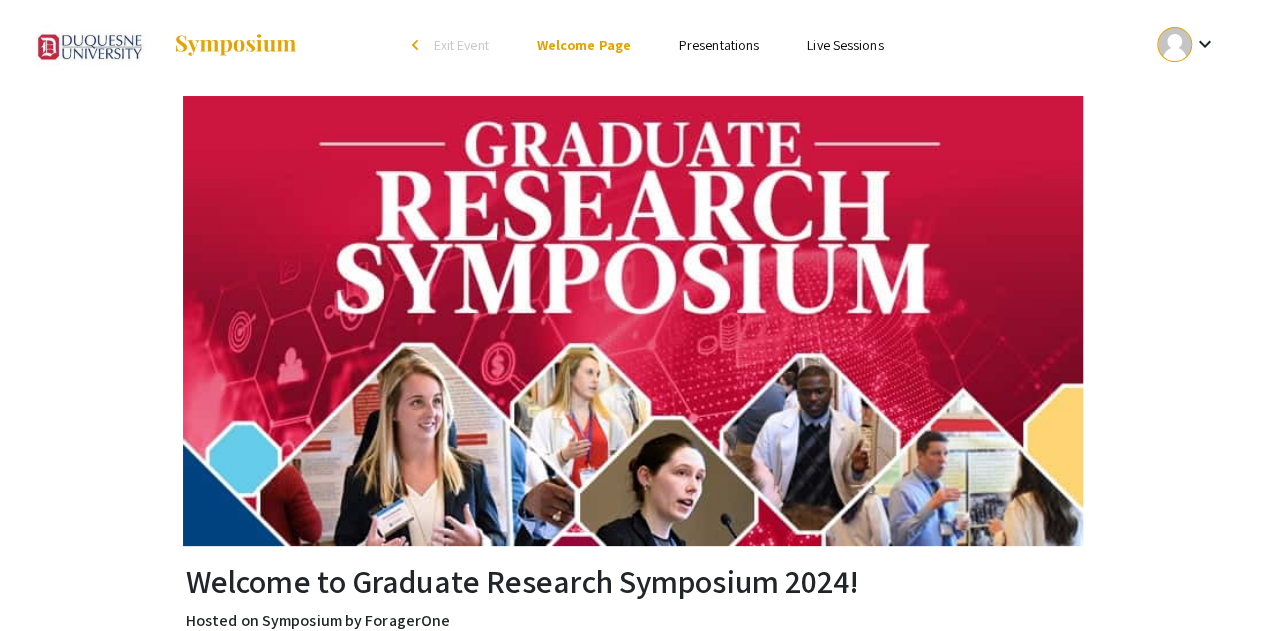 click on "Presentations" at bounding box center [719, 45] 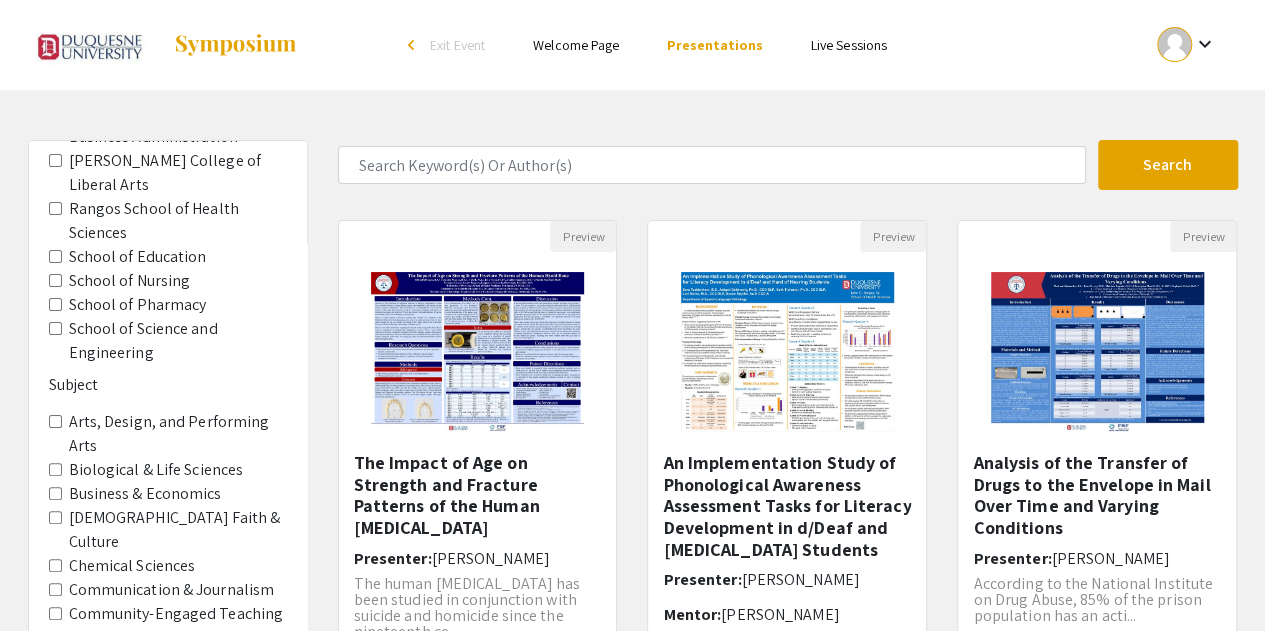 scroll, scrollTop: 244, scrollLeft: 0, axis: vertical 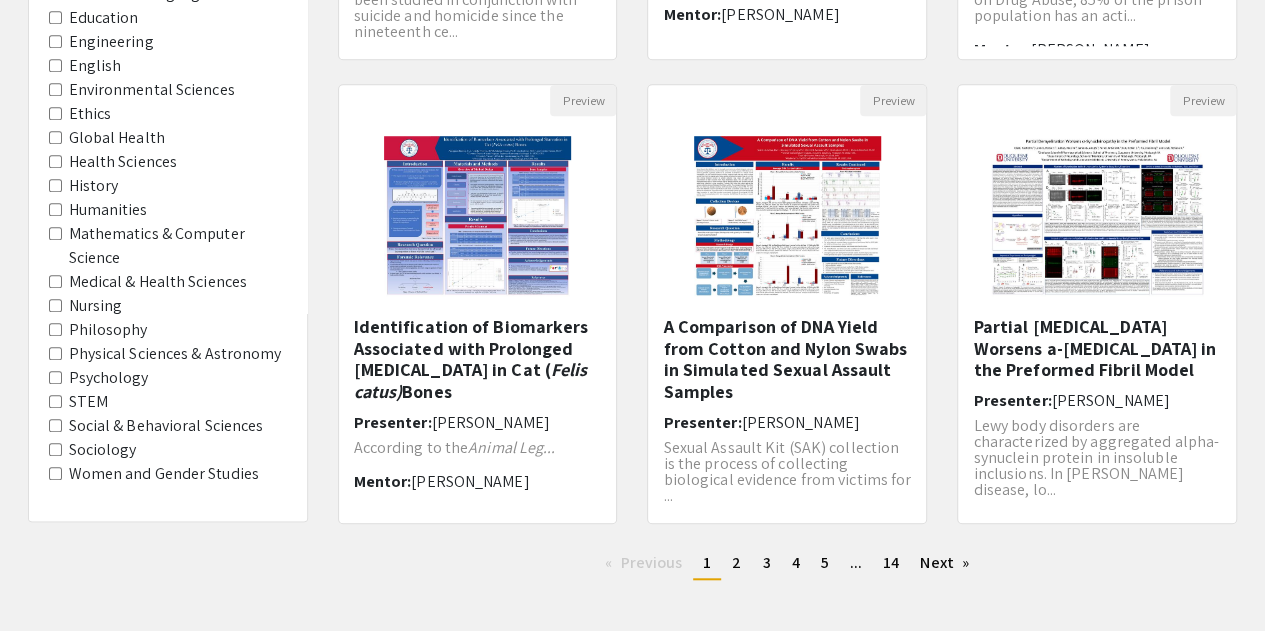 click on "History" at bounding box center (55, 185) 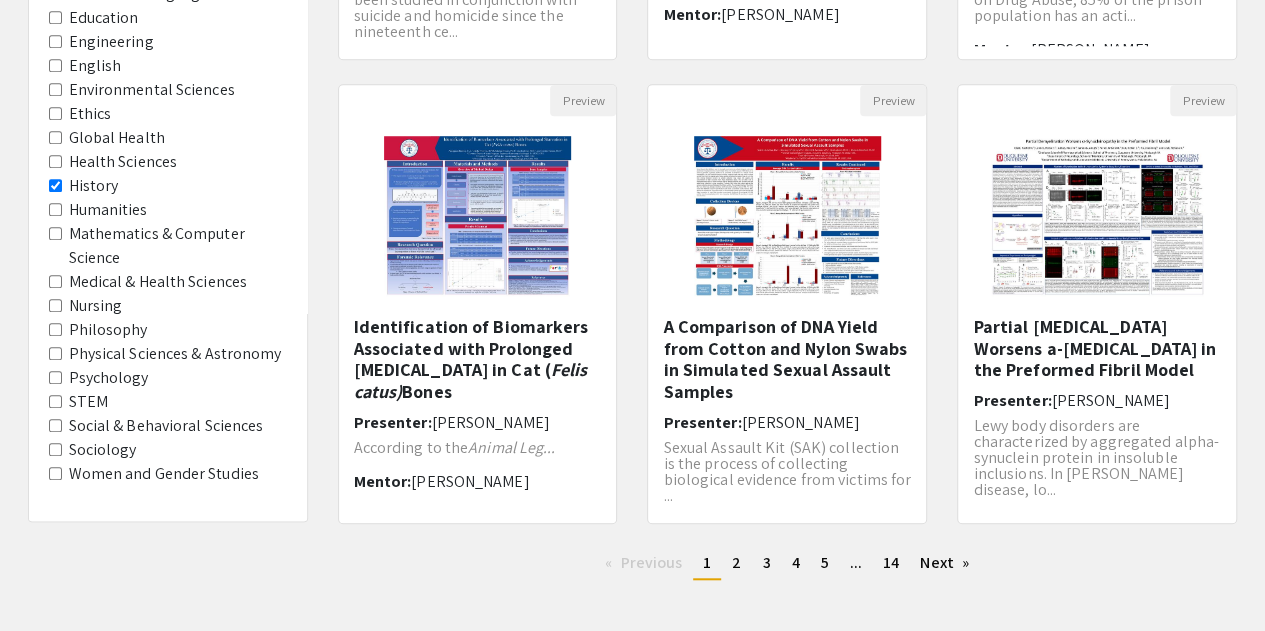 scroll, scrollTop: 0, scrollLeft: 0, axis: both 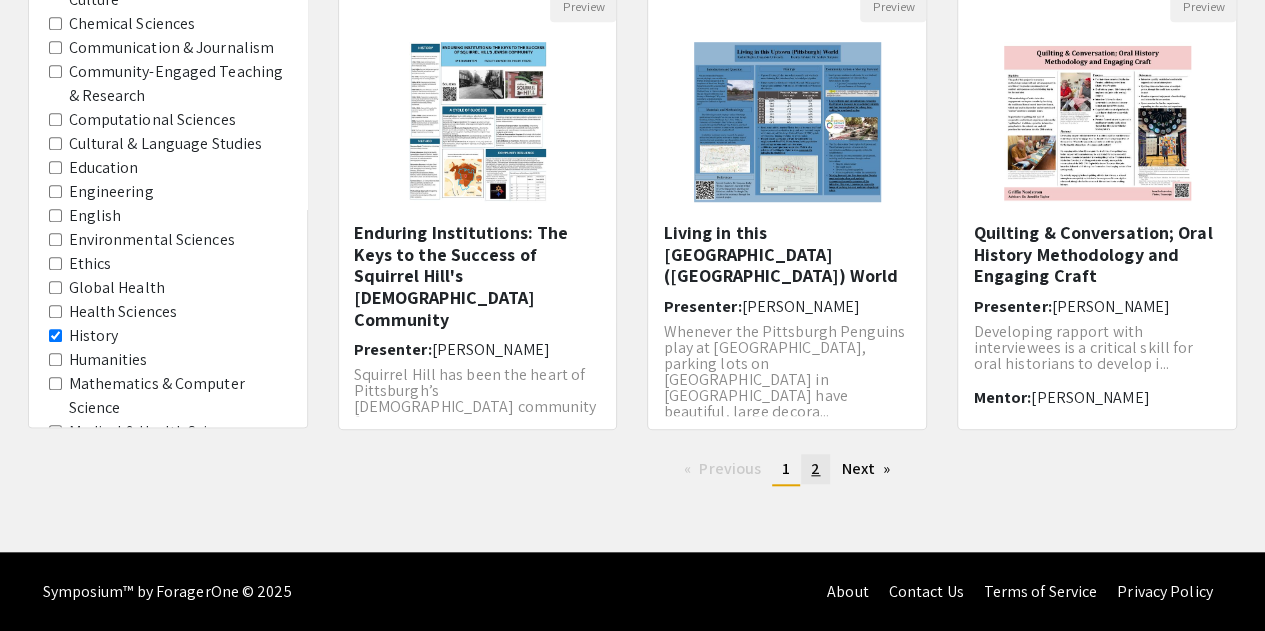 click on "2" 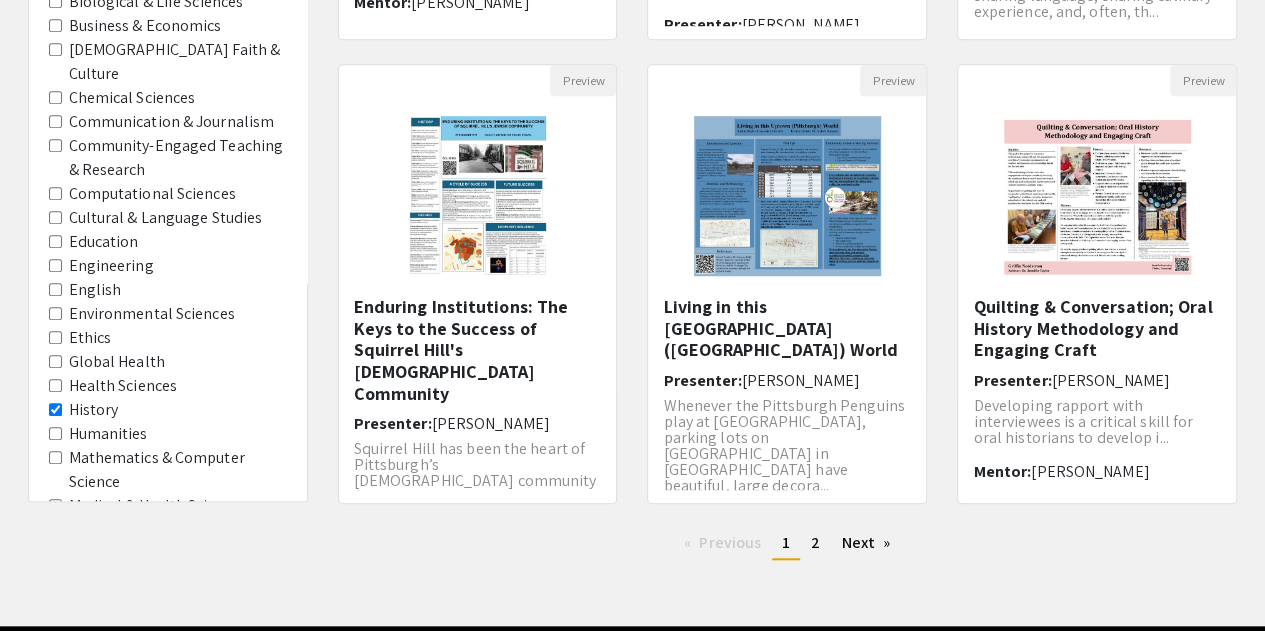scroll, scrollTop: 600, scrollLeft: 0, axis: vertical 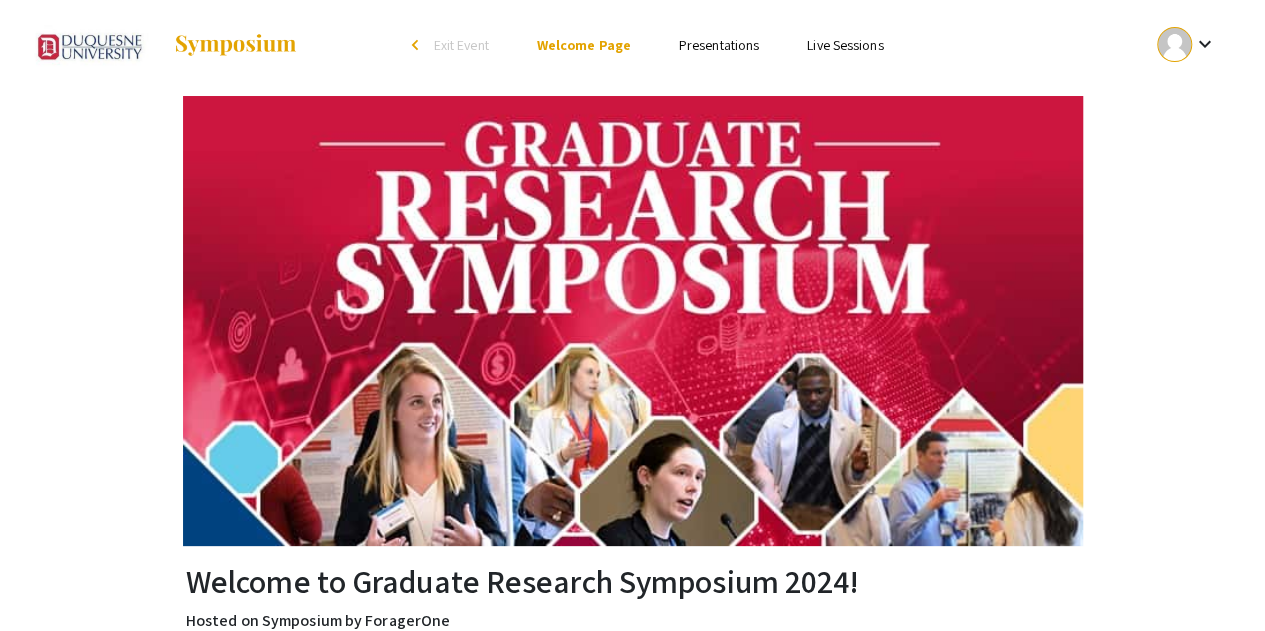 click at bounding box center (235, 45) 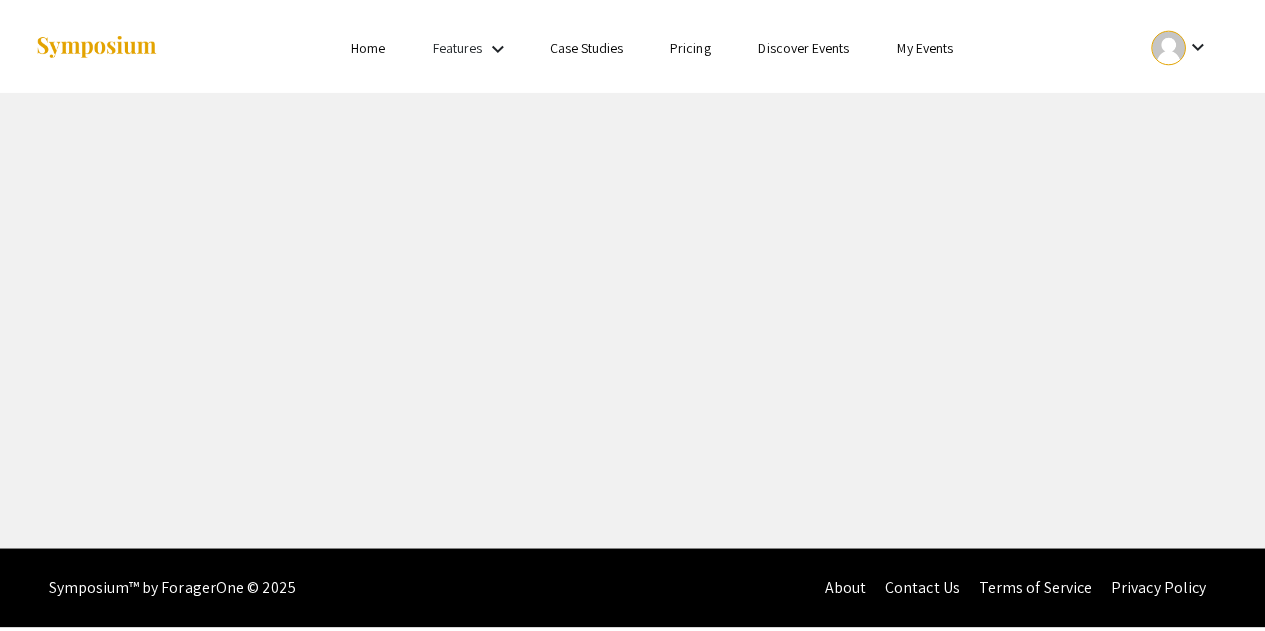 scroll, scrollTop: 0, scrollLeft: 0, axis: both 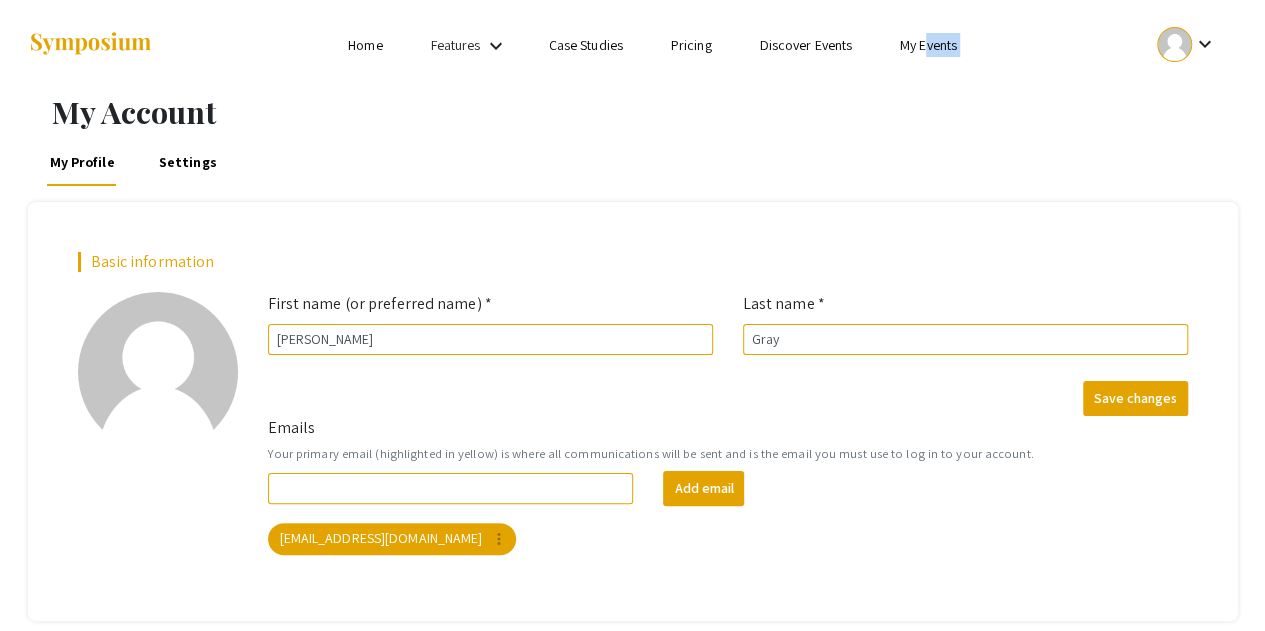 click on "Skip navigation  Home Features keyboard_arrow_down Case Studies Pricing Discover Events My Events keyboard_arrow_down" at bounding box center (633, 45) 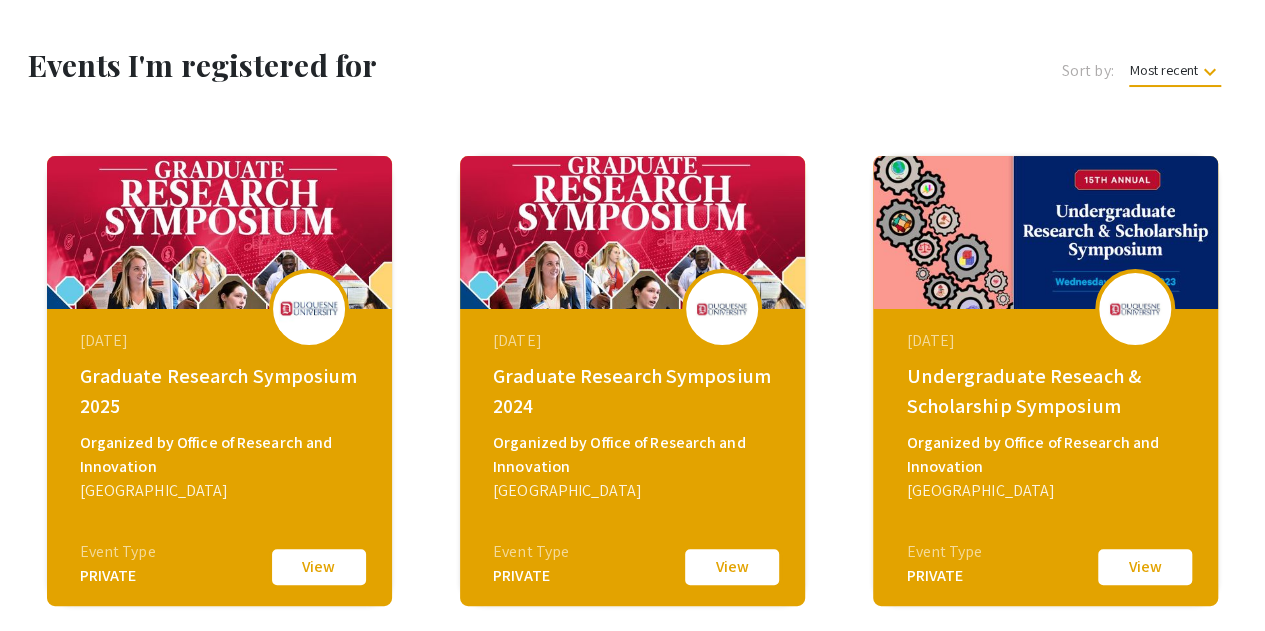scroll, scrollTop: 100, scrollLeft: 0, axis: vertical 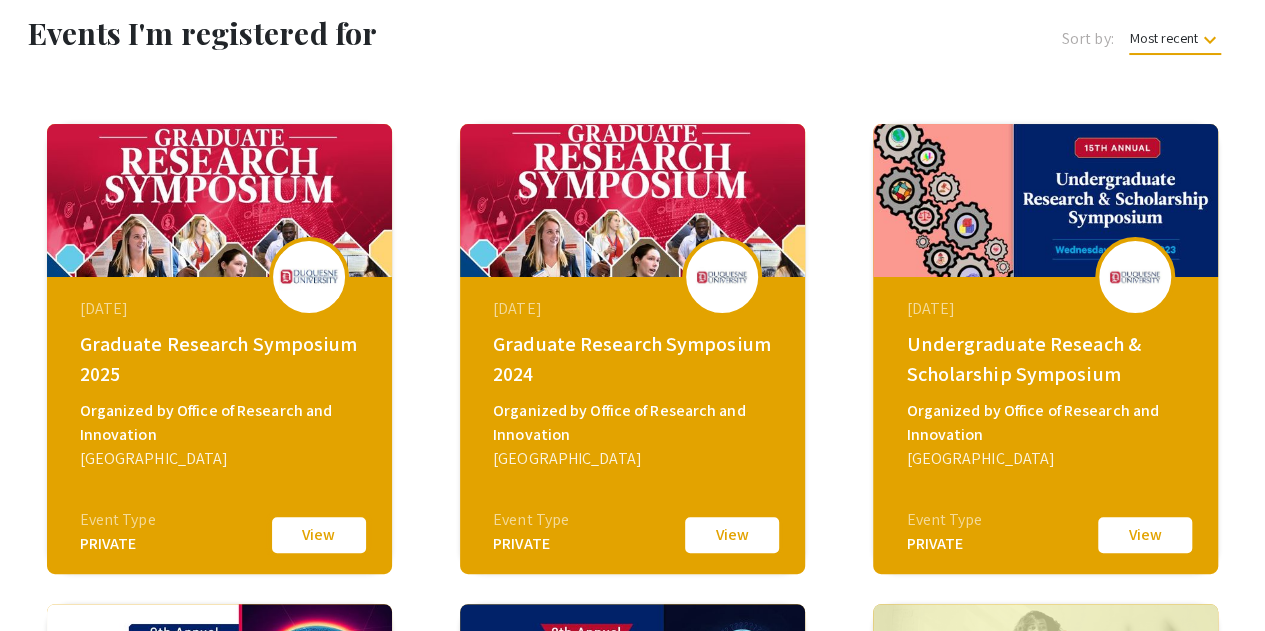click on "View" 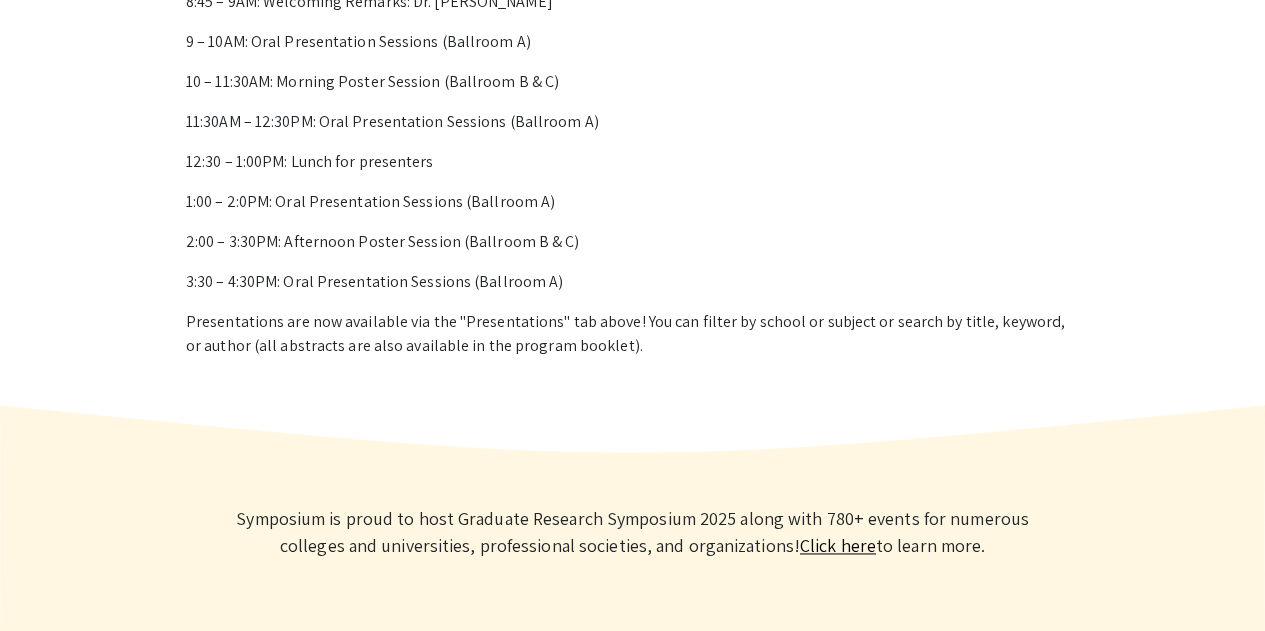 scroll, scrollTop: 900, scrollLeft: 0, axis: vertical 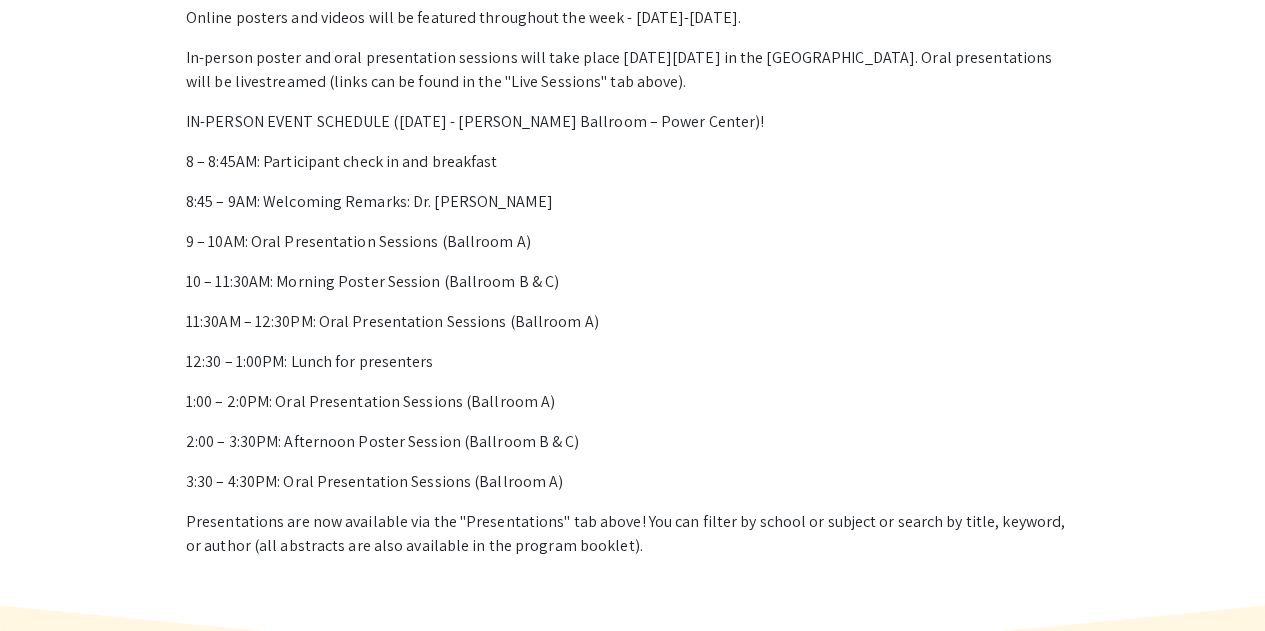 click on "Welcome to Graduate Research Symposium 2025! Hosted on Symposium by ForagerOne We are thrilled to welcome you to the GRS, sponsored by the Office of Research and Innovation and the Office of the [PERSON_NAME].  We are thrilled to continue our online component to expand our audience, allowing students, faculty, research, prospective students, and their families from all over the world a chance to peruse posters and listen to video presentations. How to navigate our virtual symposium
[URL][DOMAIN_NAME] Schedule
Online posters and videos will be featured throughout the week - [DATE]-[DATE].
In-person poster and oral presentation sessions will take place [DATE][DATE] in the [GEOGRAPHIC_DATA]. Oral presentations will be livestreamed (links can be found in the "Live Sessions" tab above).
IN-PERSON EVENT SCHEDULE ([DATE] - [PERSON_NAME] Ballroom – Power Center)!
8 – 8:45AM: Participant check in and breakfast
8:45 – 9AM: Welcoming Remarks: Dr. [PERSON_NAME]" 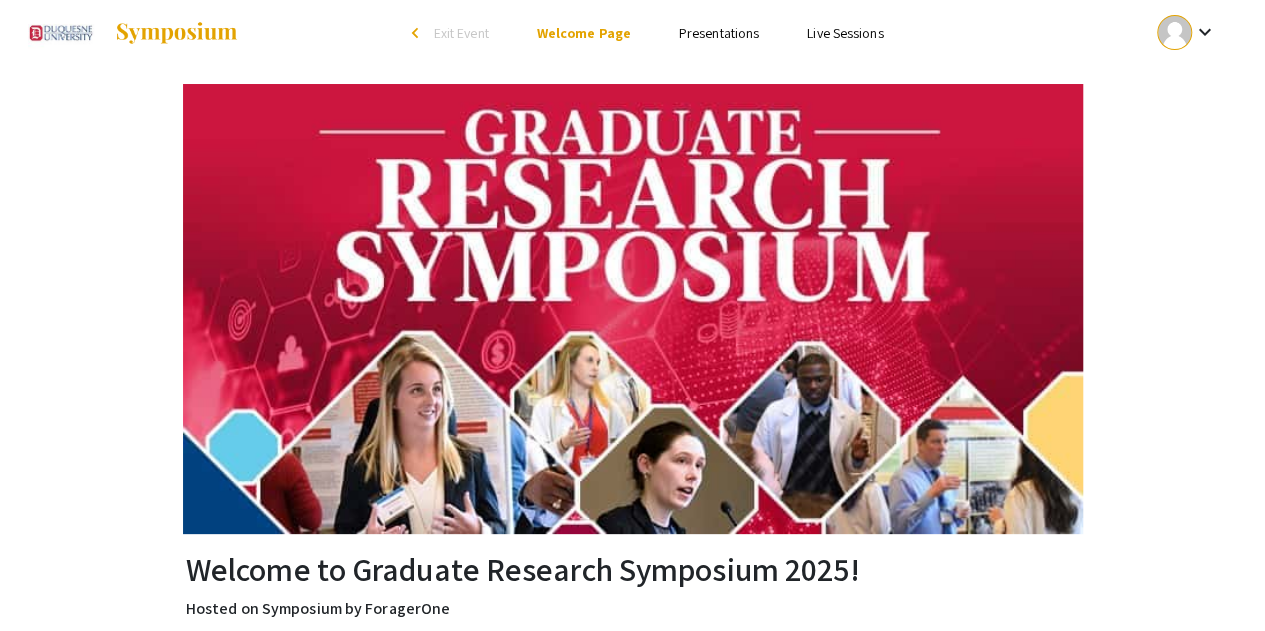 scroll, scrollTop: 0, scrollLeft: 0, axis: both 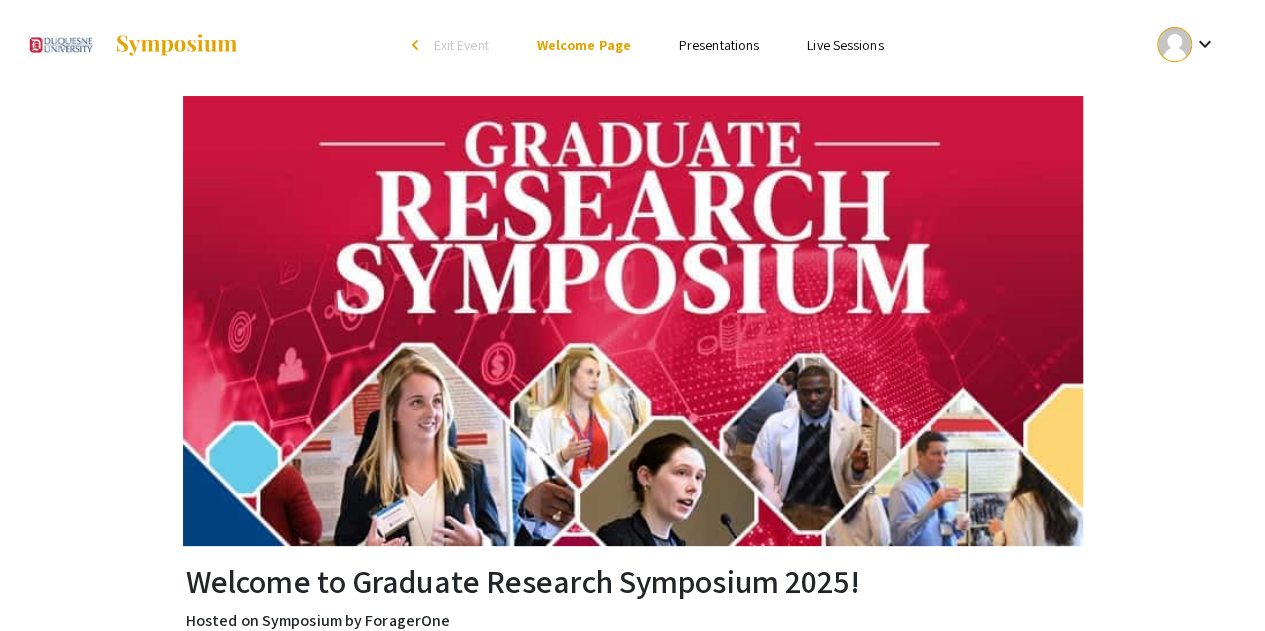 click on "Presentations" at bounding box center (719, 45) 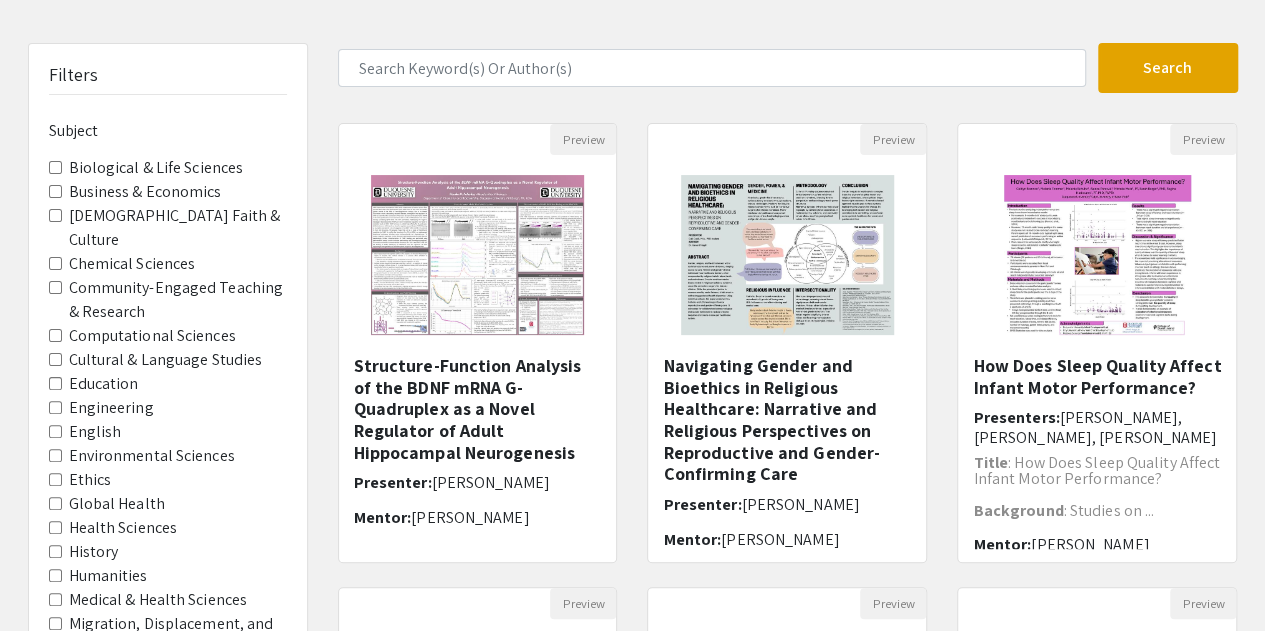 scroll, scrollTop: 400, scrollLeft: 0, axis: vertical 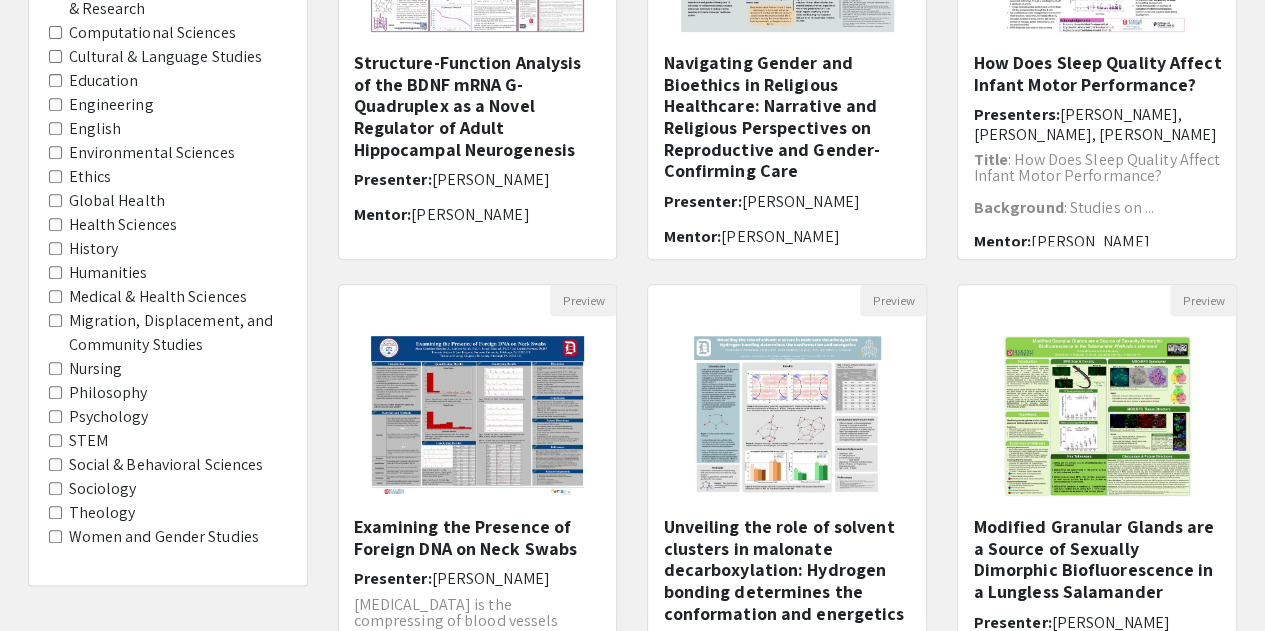 click on "History" 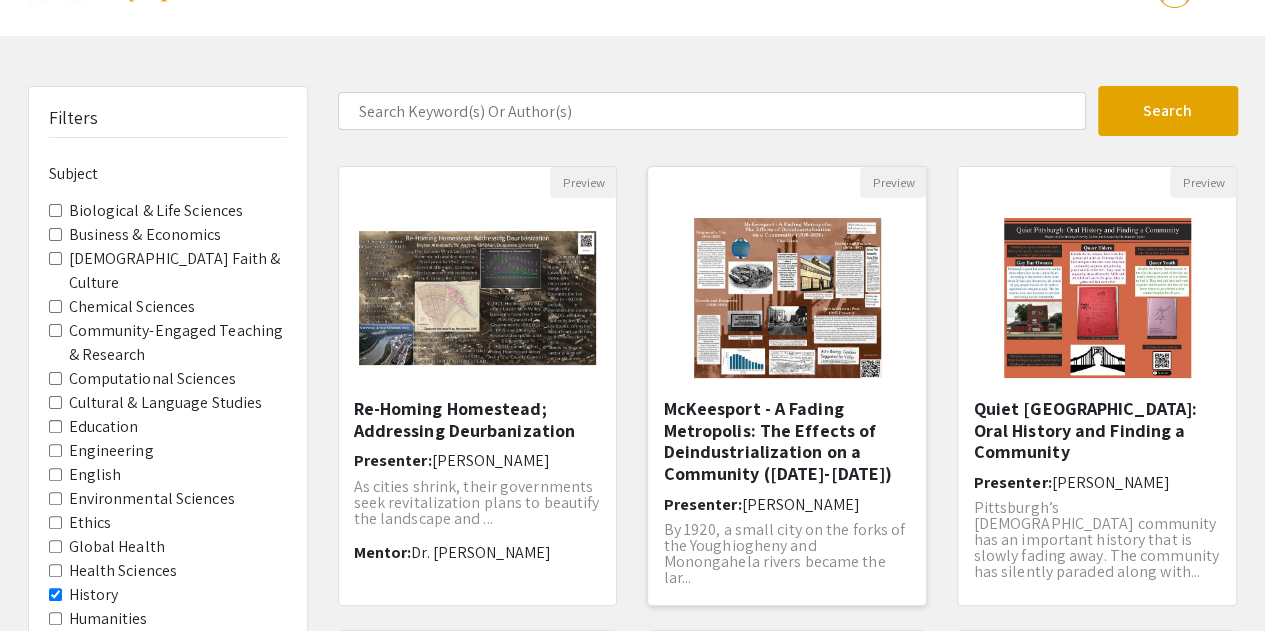 scroll, scrollTop: 100, scrollLeft: 0, axis: vertical 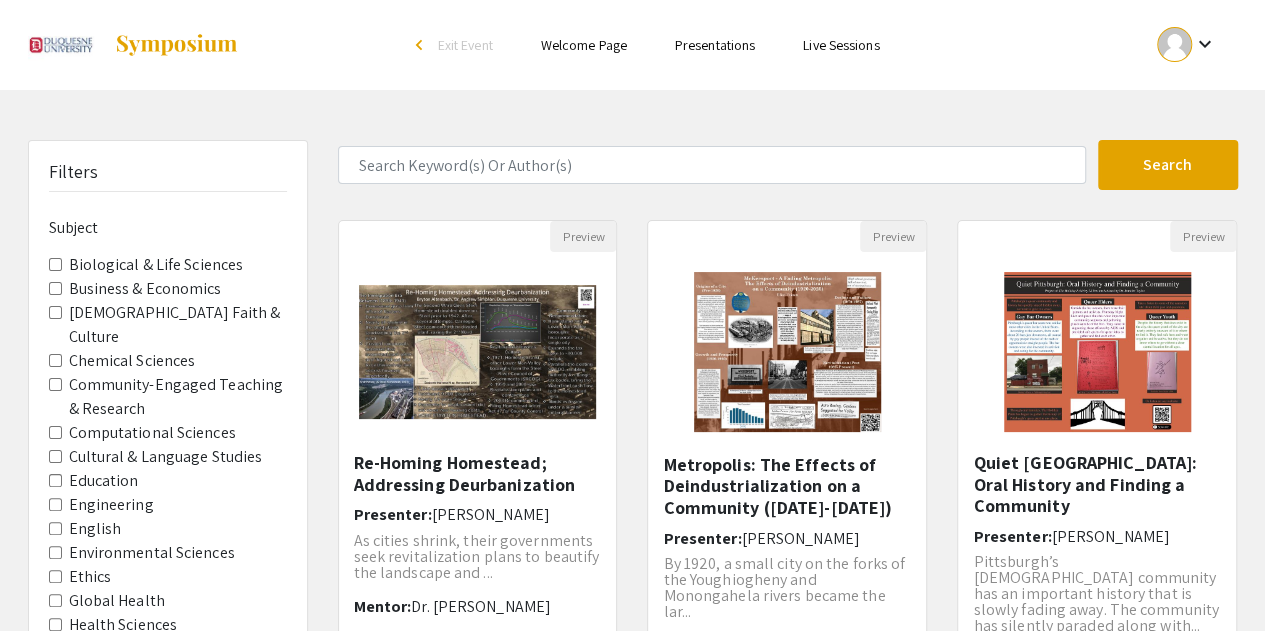 click at bounding box center (1174, 44) 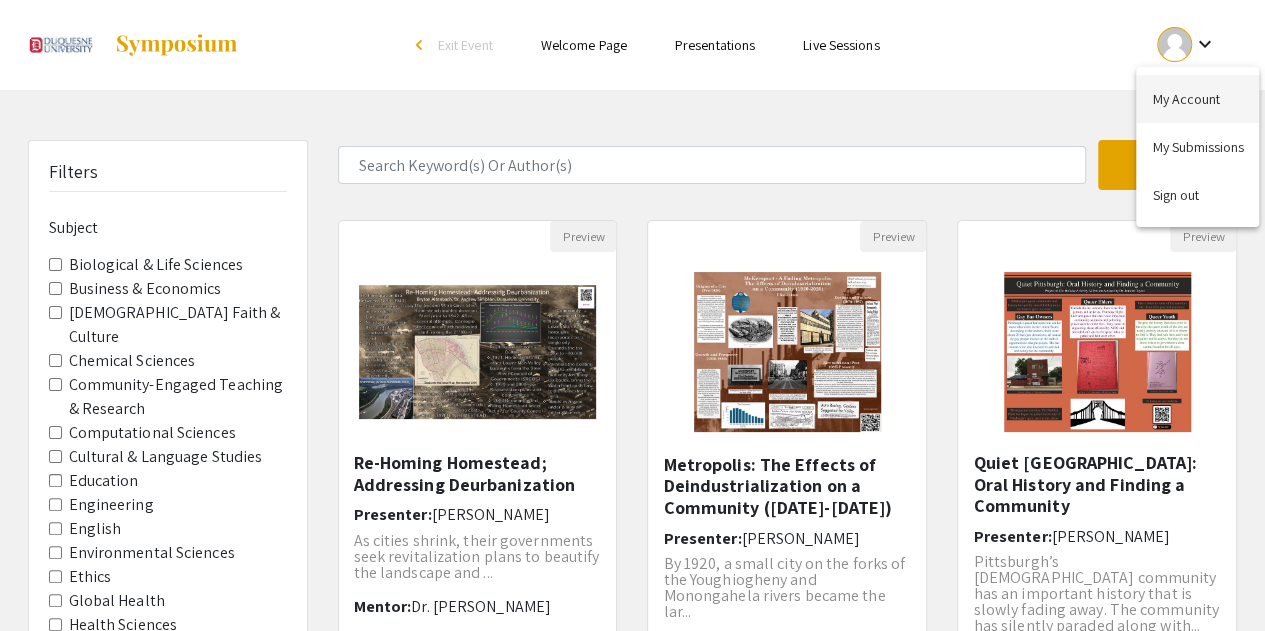 click on "My Account" at bounding box center [1197, 99] 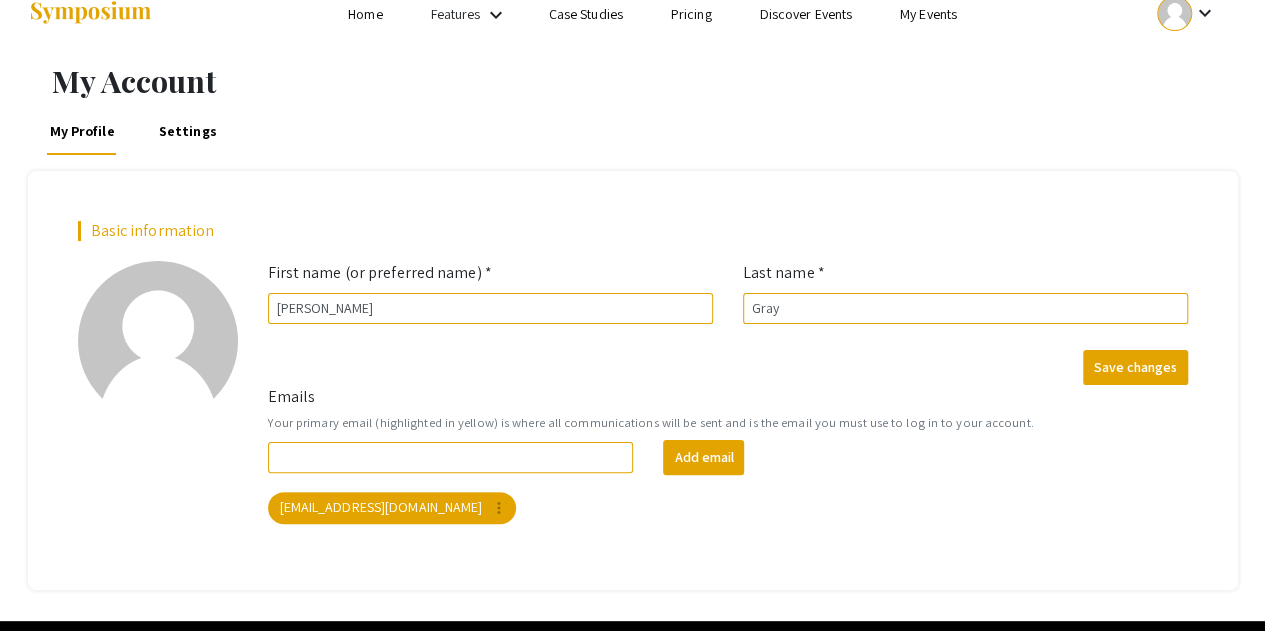 scroll, scrollTop: 0, scrollLeft: 0, axis: both 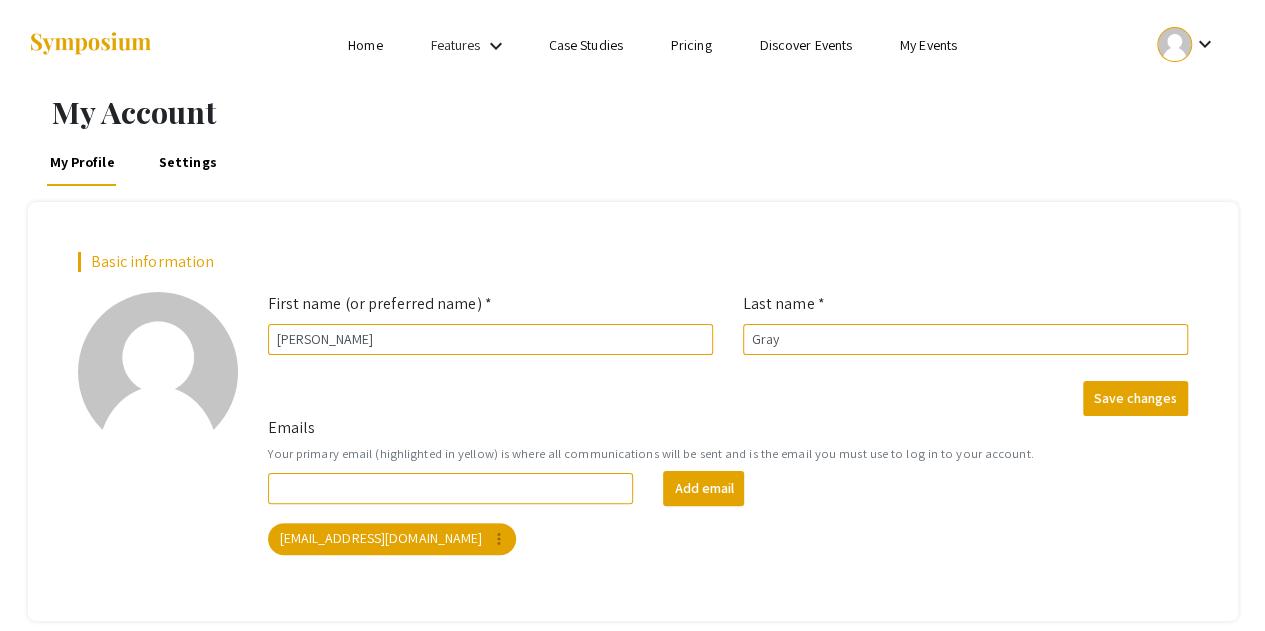 click on "My Events" at bounding box center (928, 45) 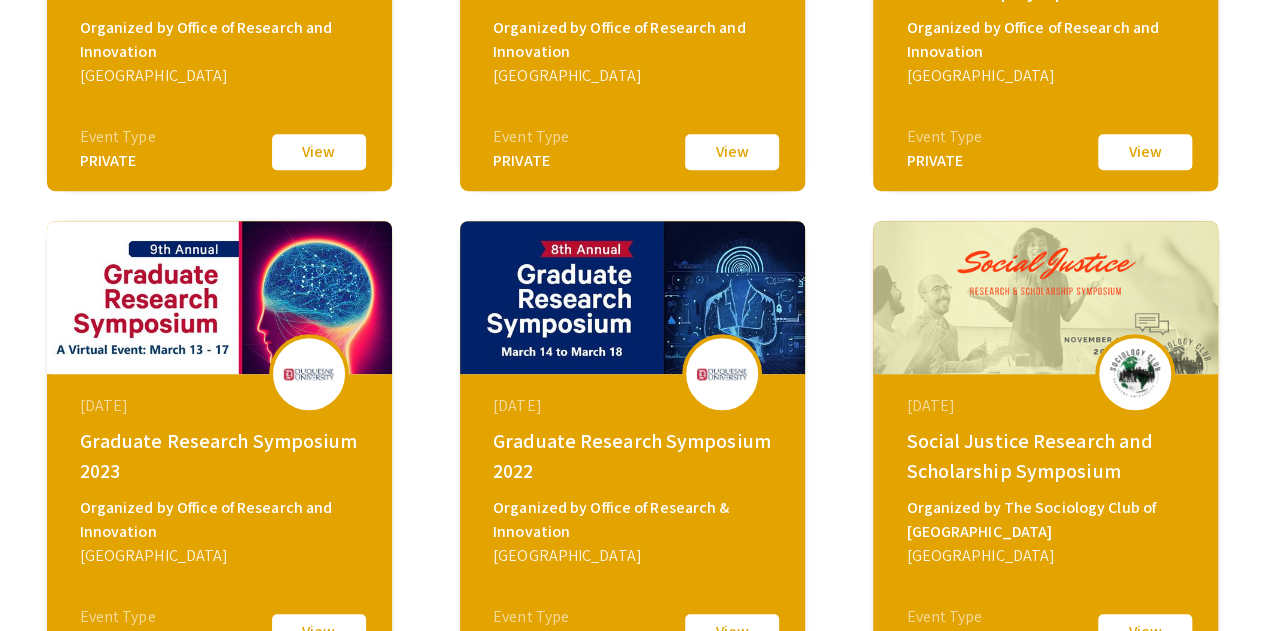 scroll, scrollTop: 600, scrollLeft: 0, axis: vertical 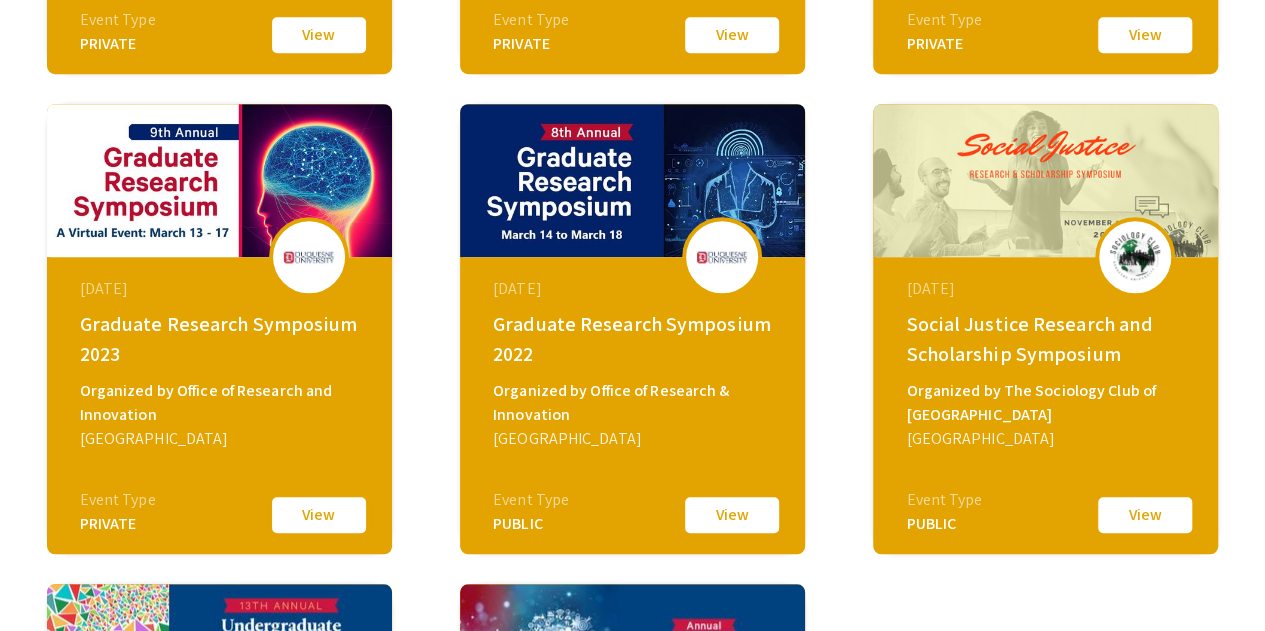 click on "View" 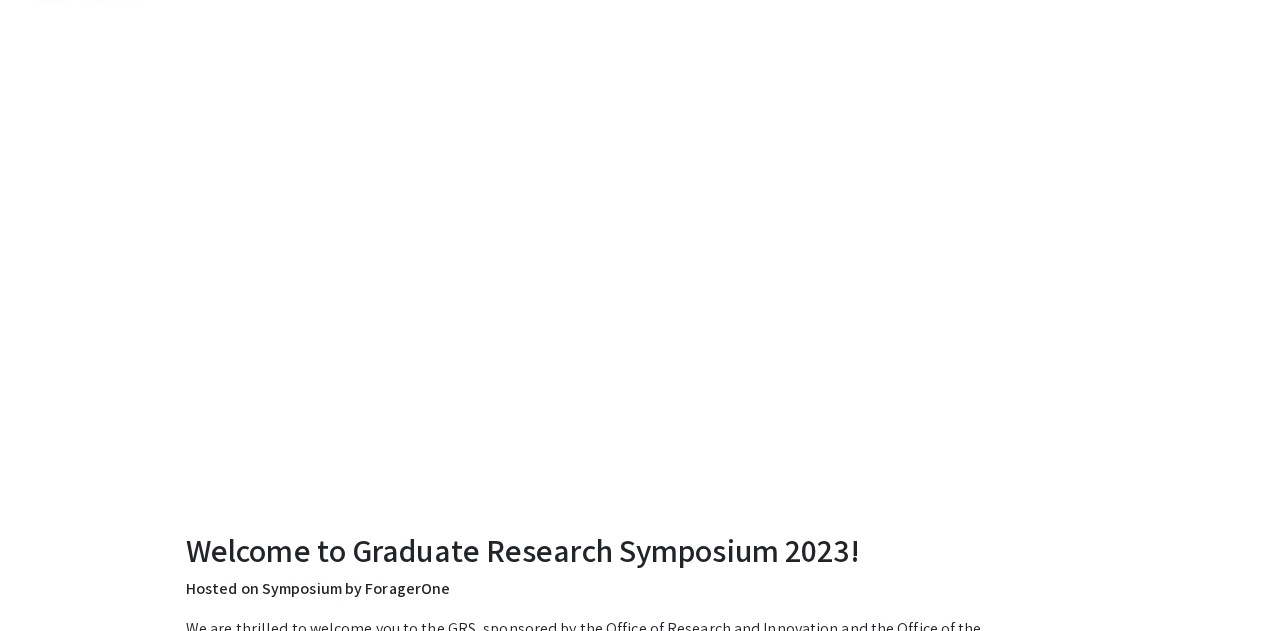 scroll, scrollTop: 0, scrollLeft: 0, axis: both 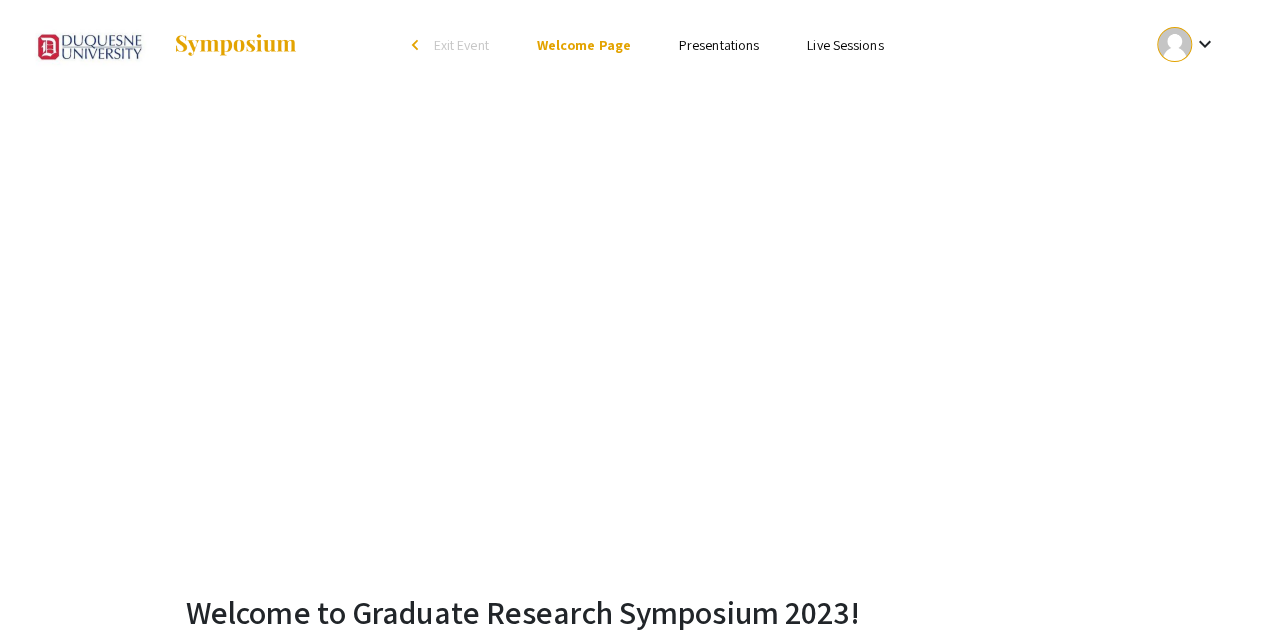 click on "Presentations" at bounding box center [719, 45] 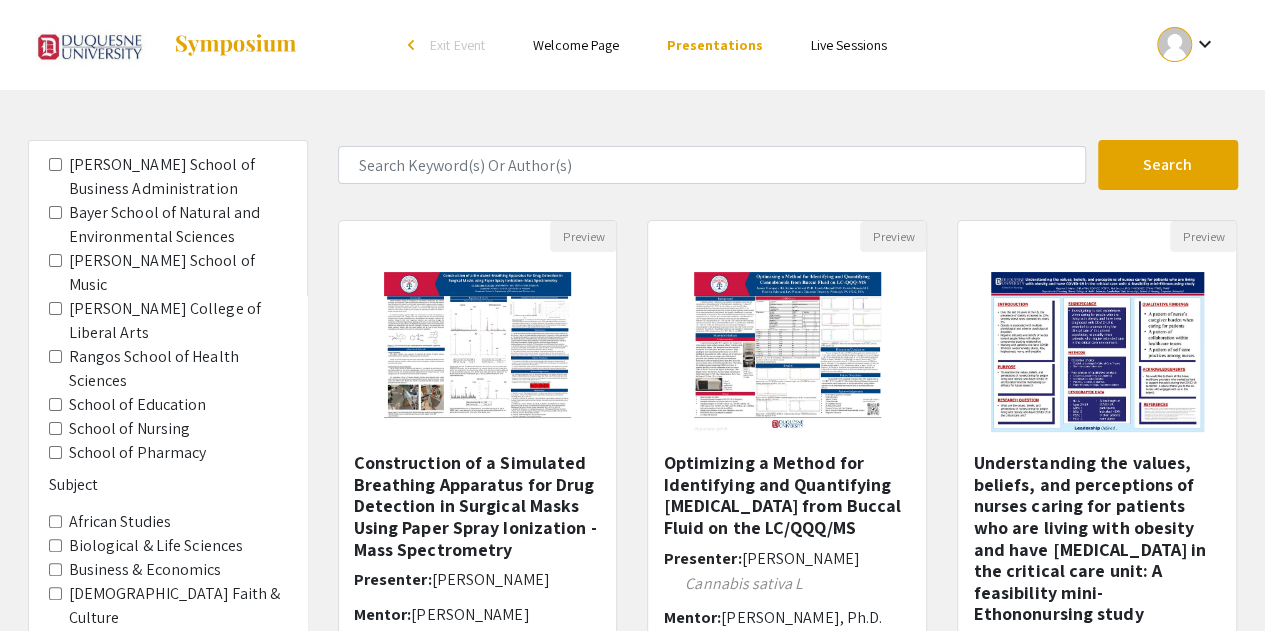 scroll, scrollTop: 364, scrollLeft: 0, axis: vertical 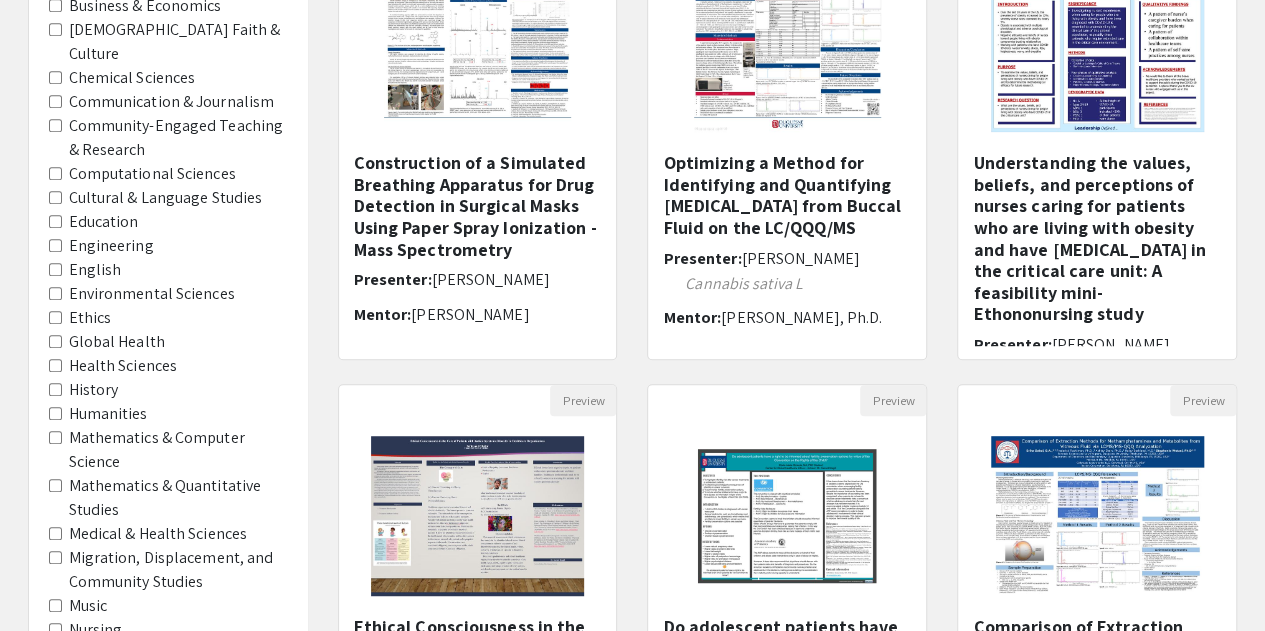 click on "History" at bounding box center (55, 389) 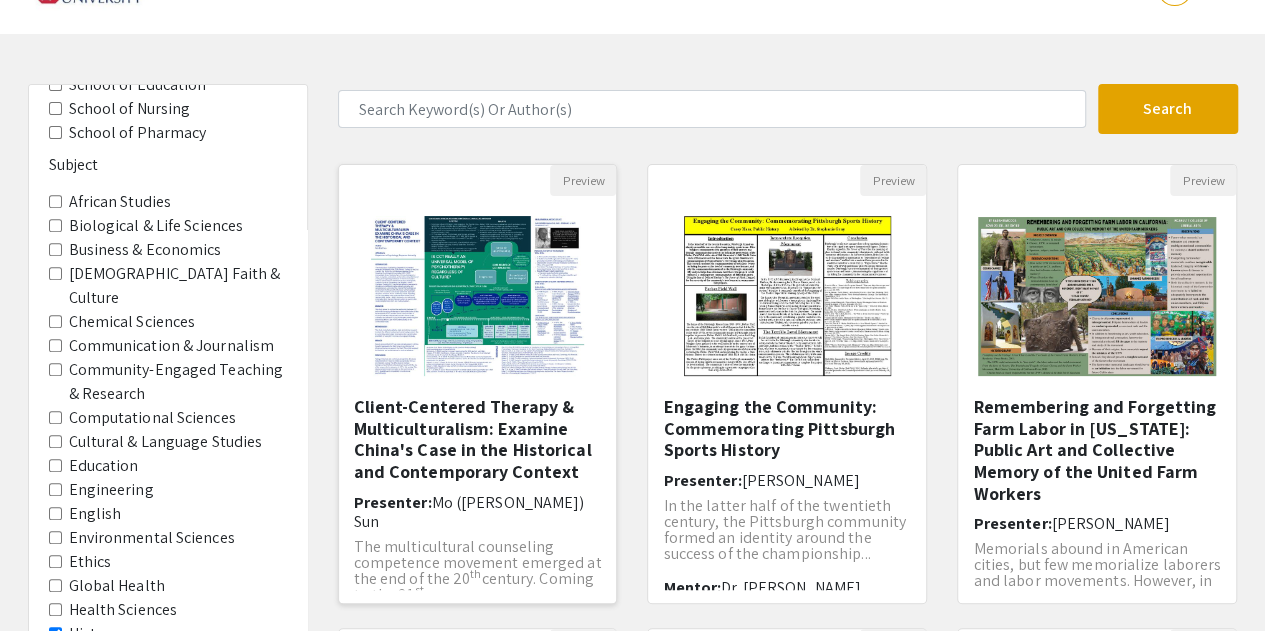 scroll, scrollTop: 200, scrollLeft: 0, axis: vertical 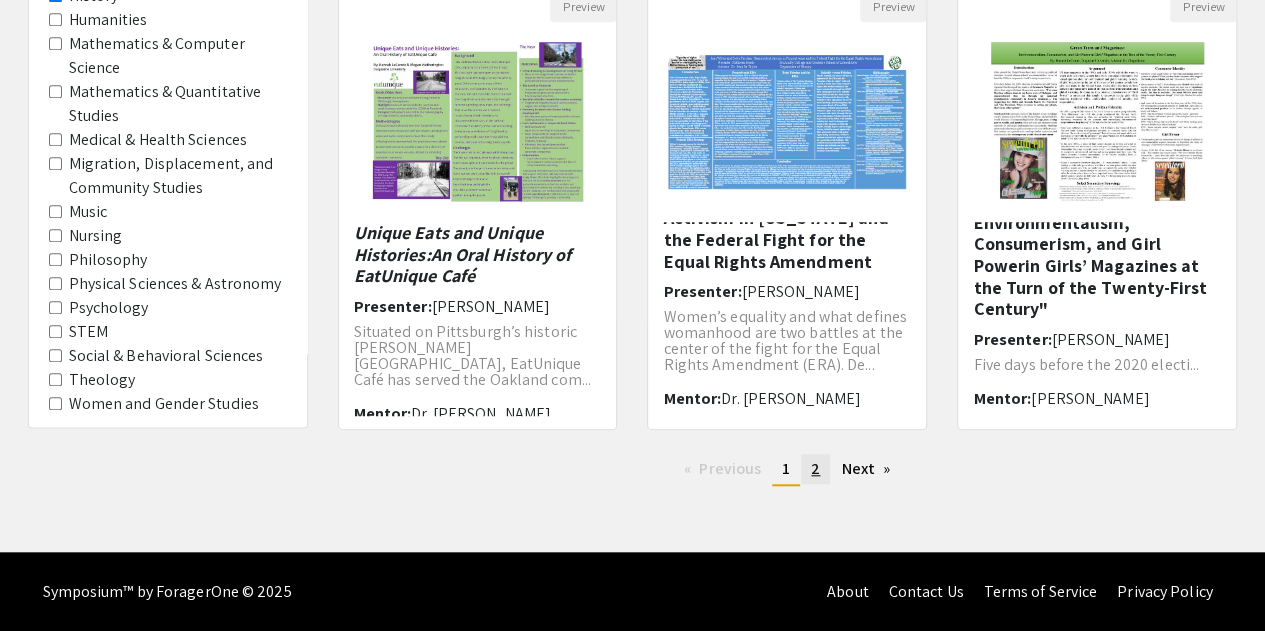 click on "2" 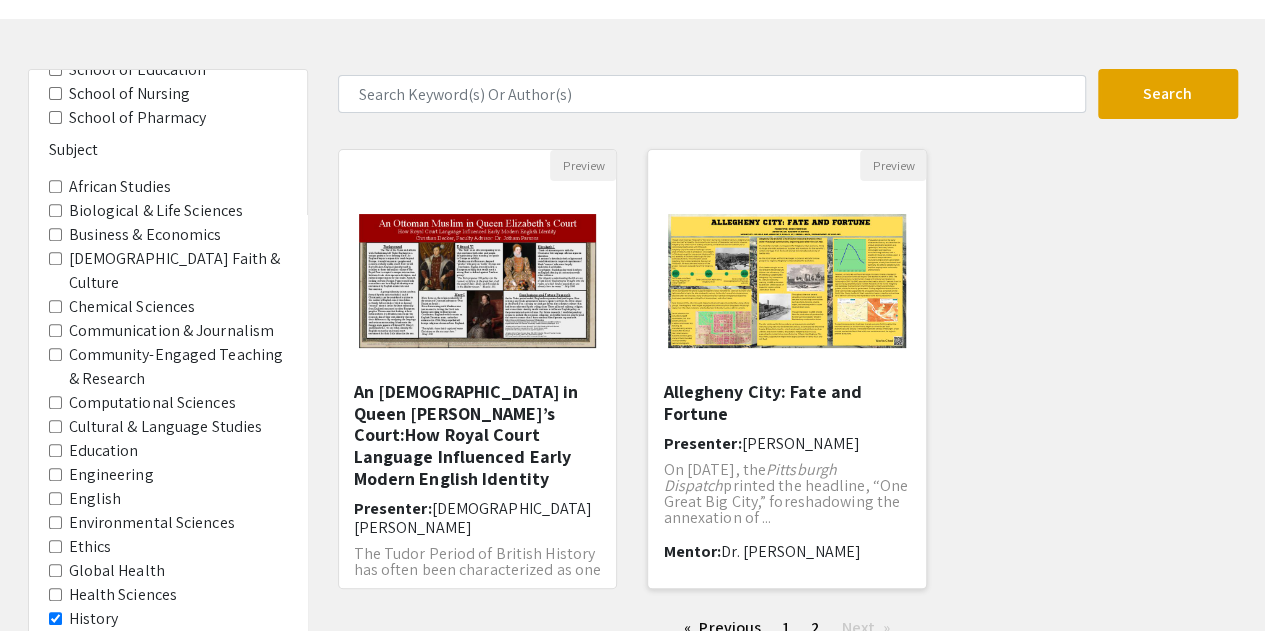 scroll, scrollTop: 200, scrollLeft: 0, axis: vertical 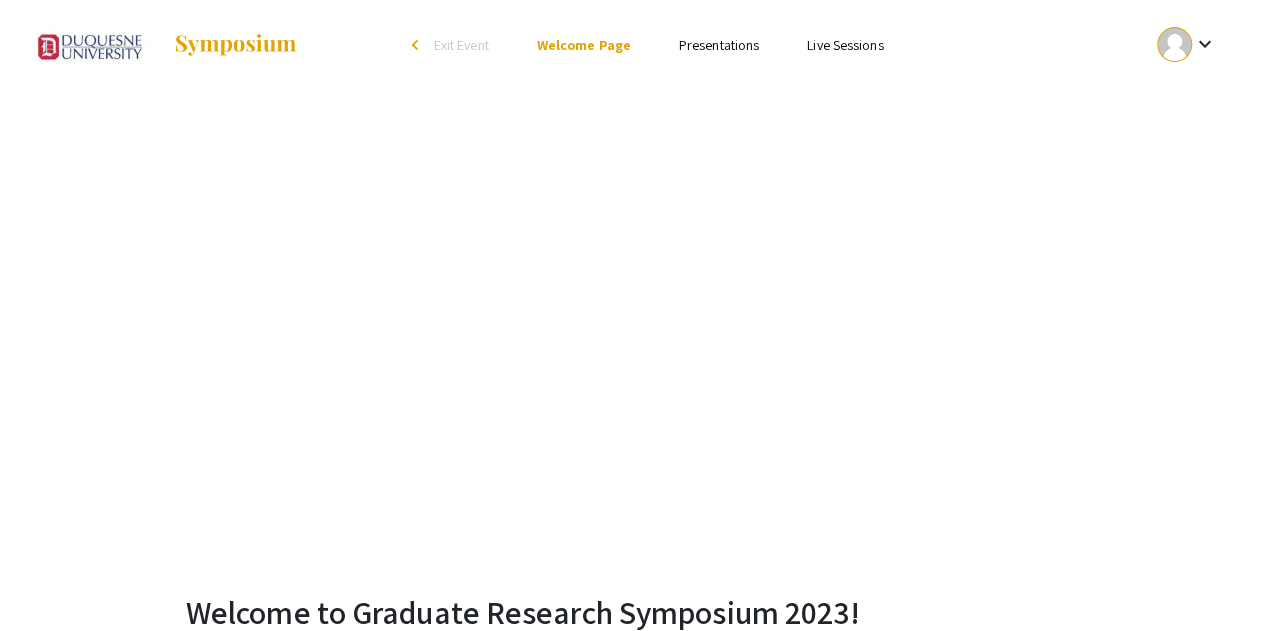 click on "Skip navigation  arrow_back_ios Exit Event Welcome Page Presentations Live Sessions keyboard_arrow_down" at bounding box center [633, 45] 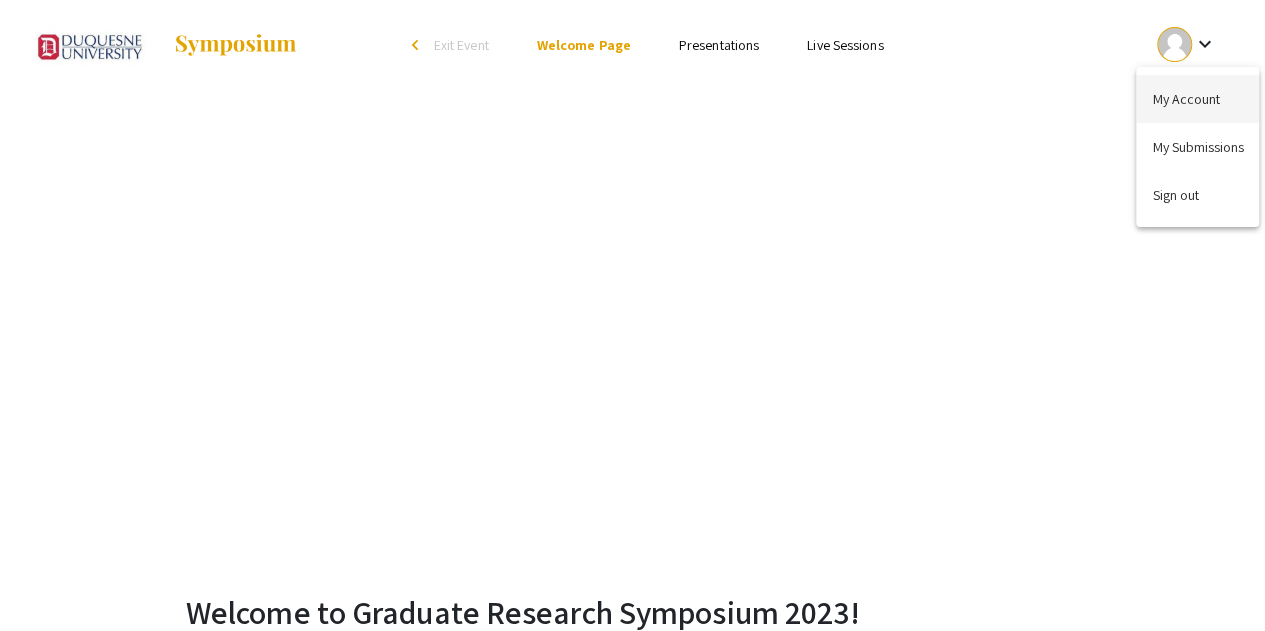 click on "My Account" at bounding box center [1197, 99] 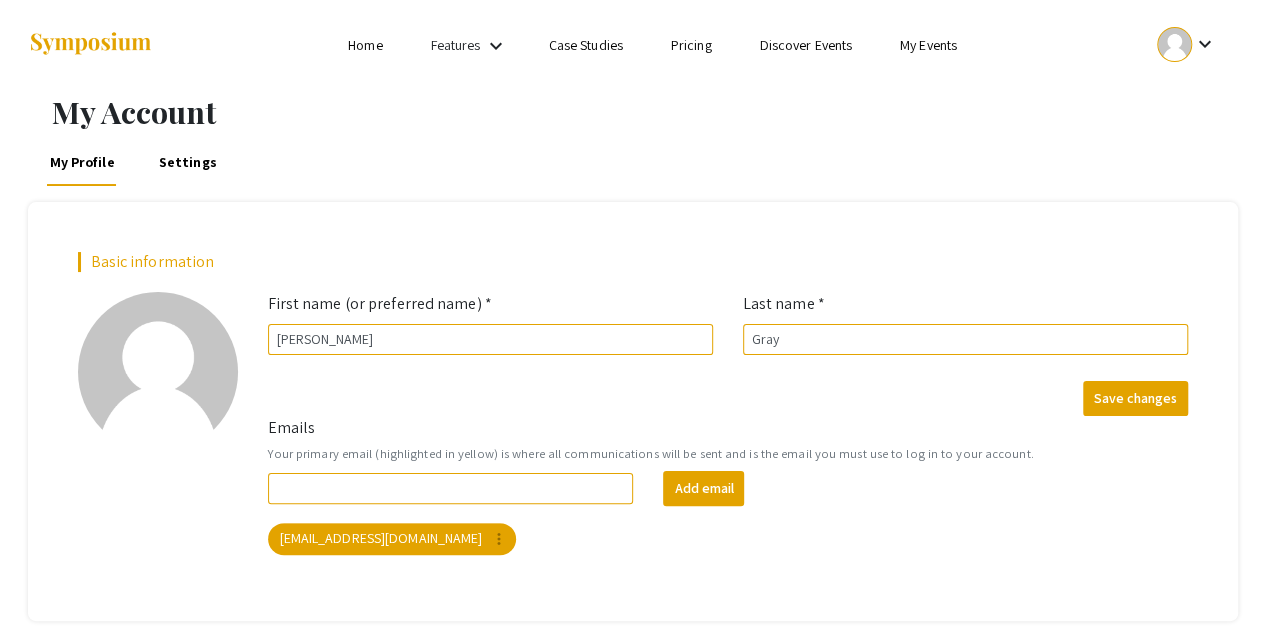 click on "My Events" at bounding box center [928, 45] 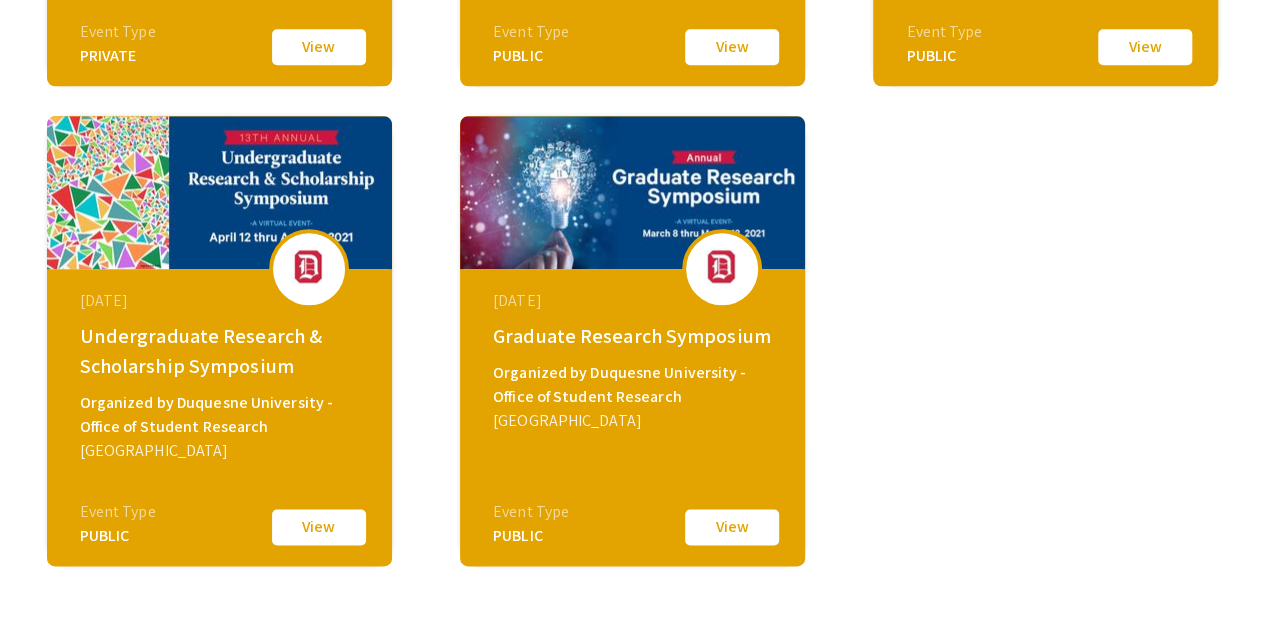 scroll, scrollTop: 1100, scrollLeft: 0, axis: vertical 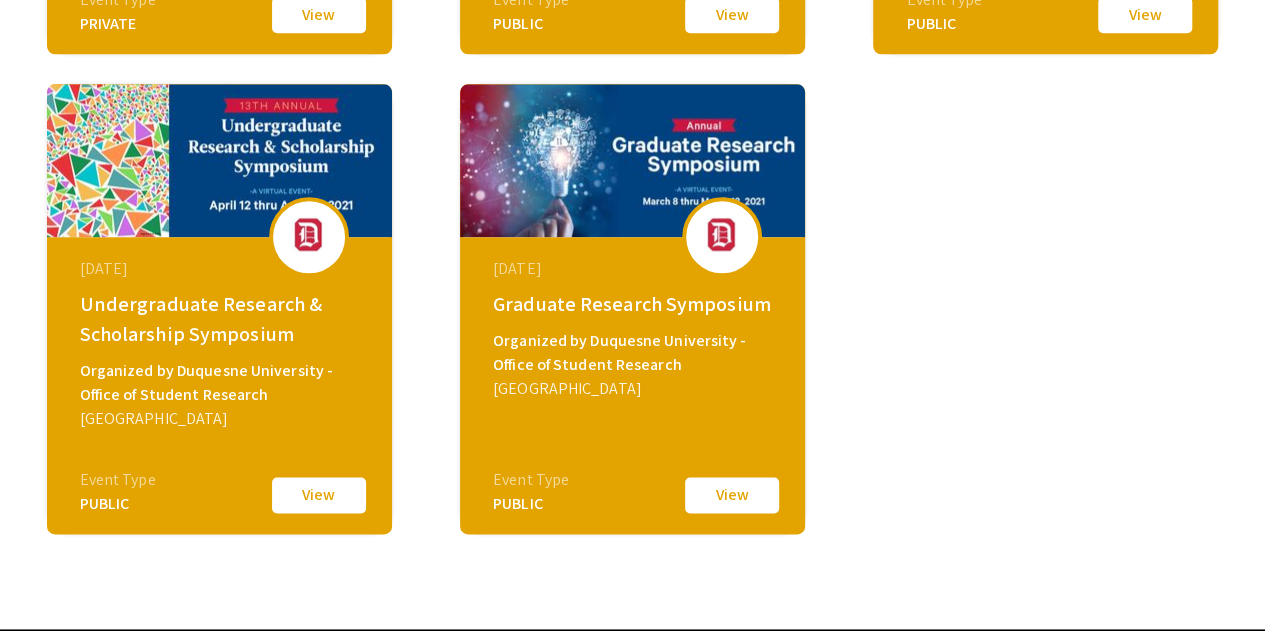 click on "View" 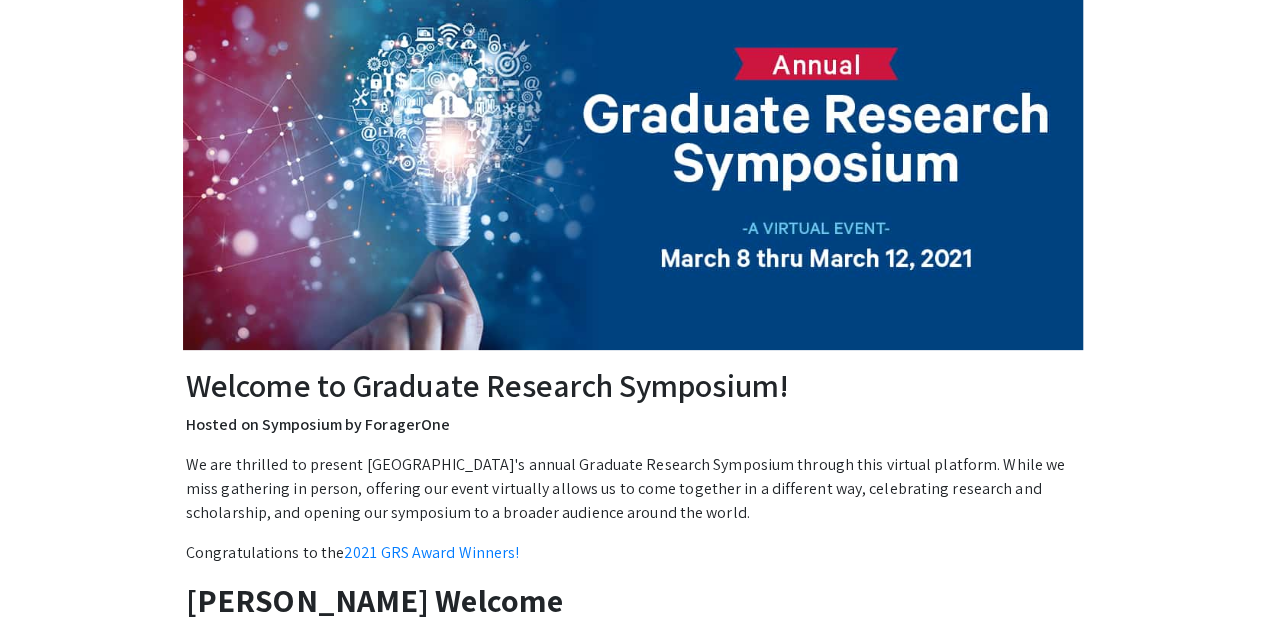 scroll, scrollTop: 0, scrollLeft: 0, axis: both 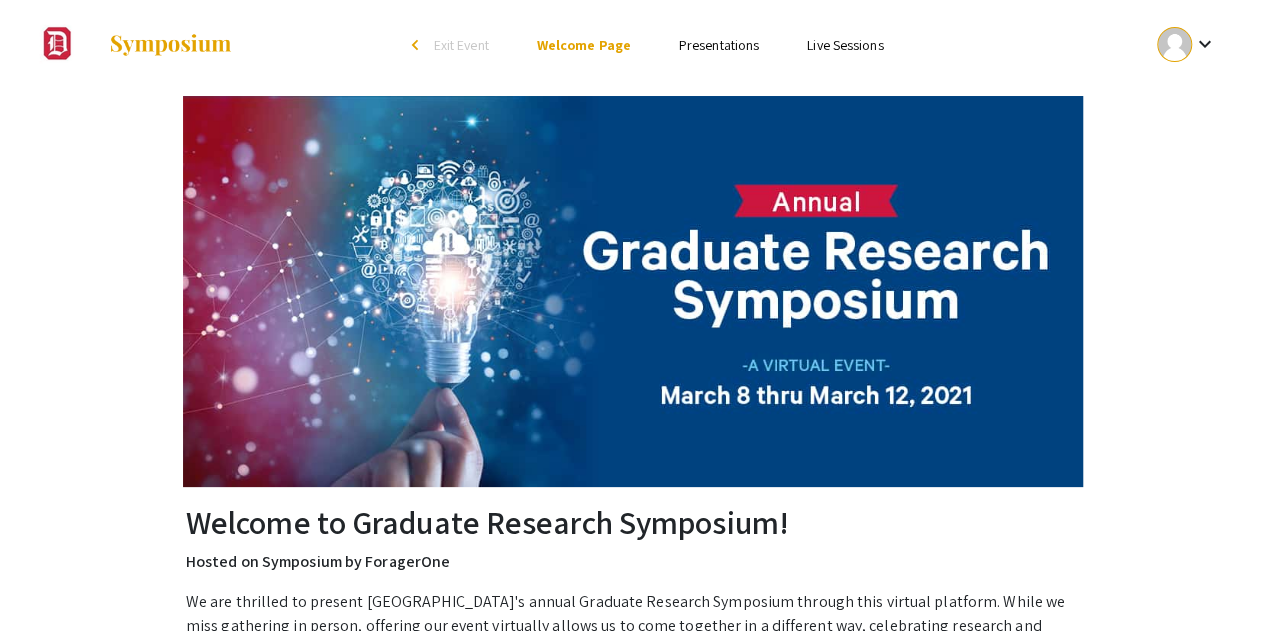 click on "Presentations" at bounding box center (719, 45) 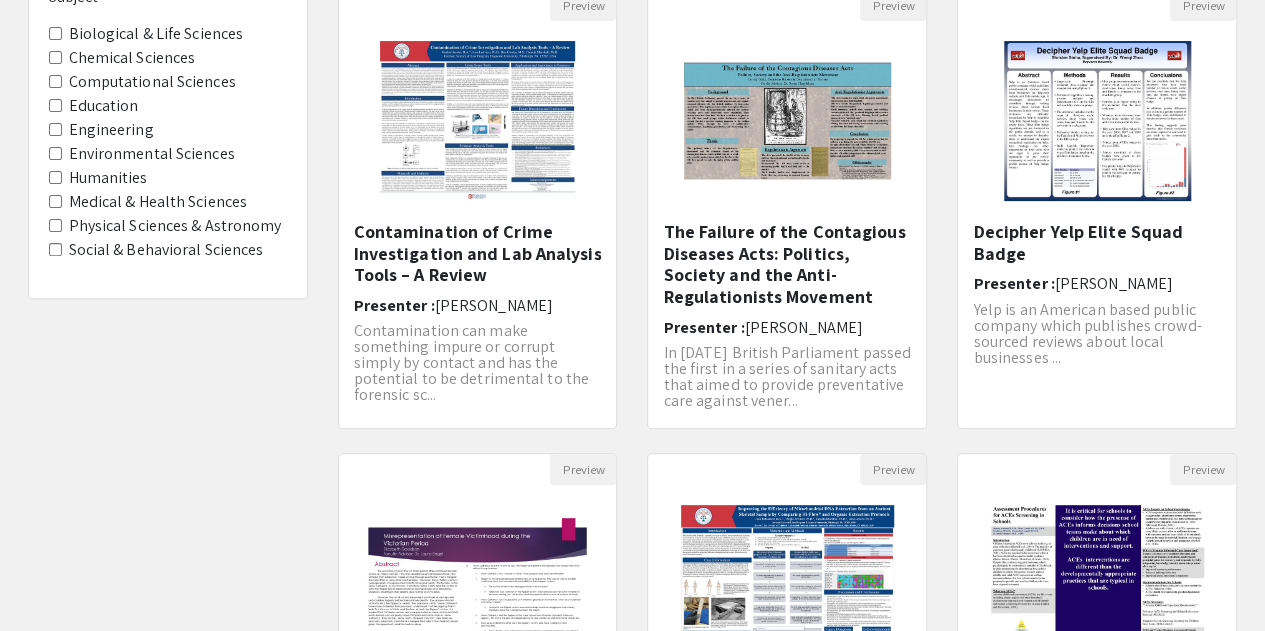 scroll, scrollTop: 200, scrollLeft: 0, axis: vertical 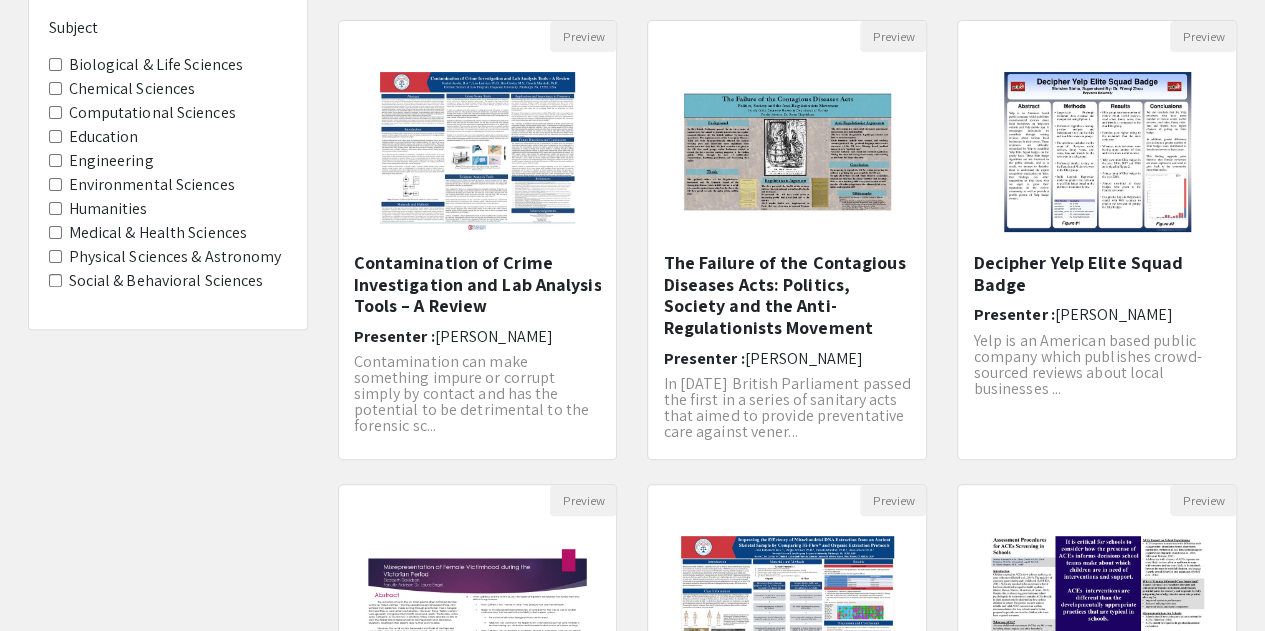 click on "Humanities" 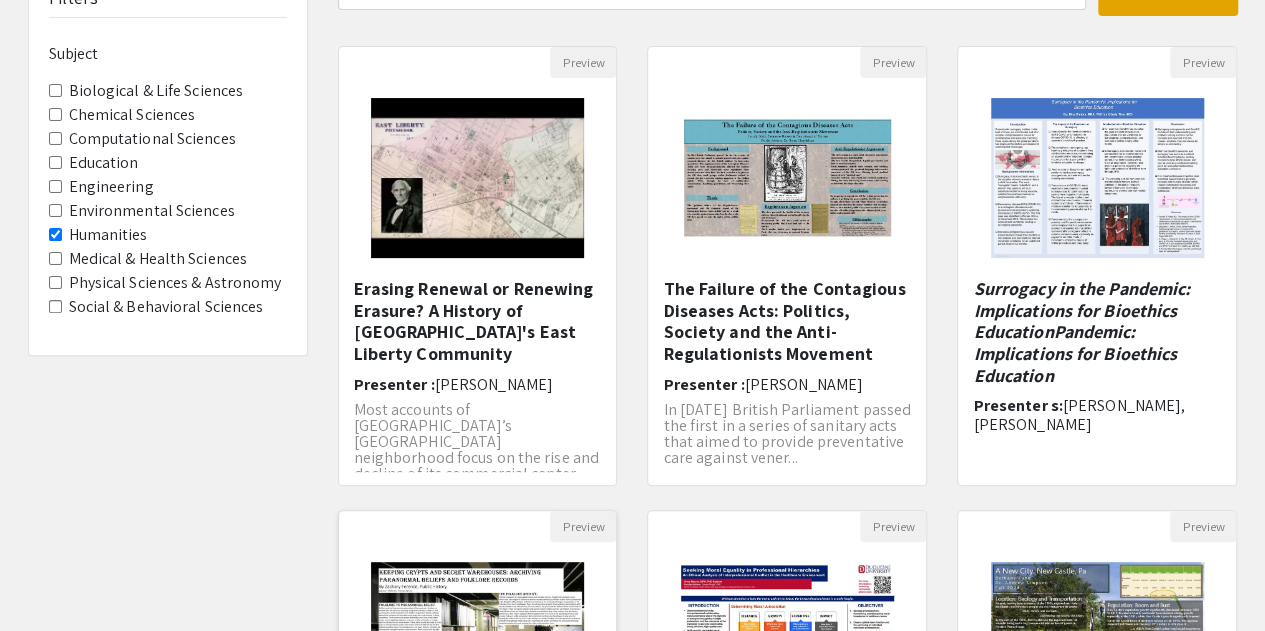 scroll, scrollTop: 400, scrollLeft: 0, axis: vertical 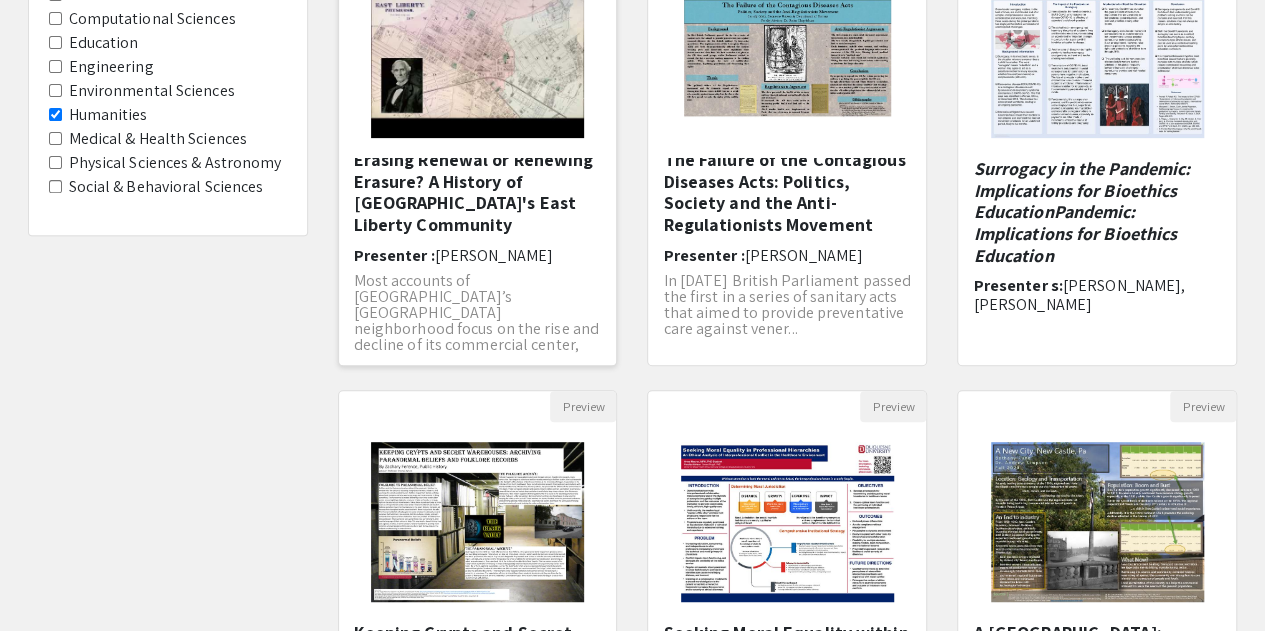 click on "Erasing Renewal or Renewing Erasure? A History of [GEOGRAPHIC_DATA]'s East Liberty Community" at bounding box center [478, 192] 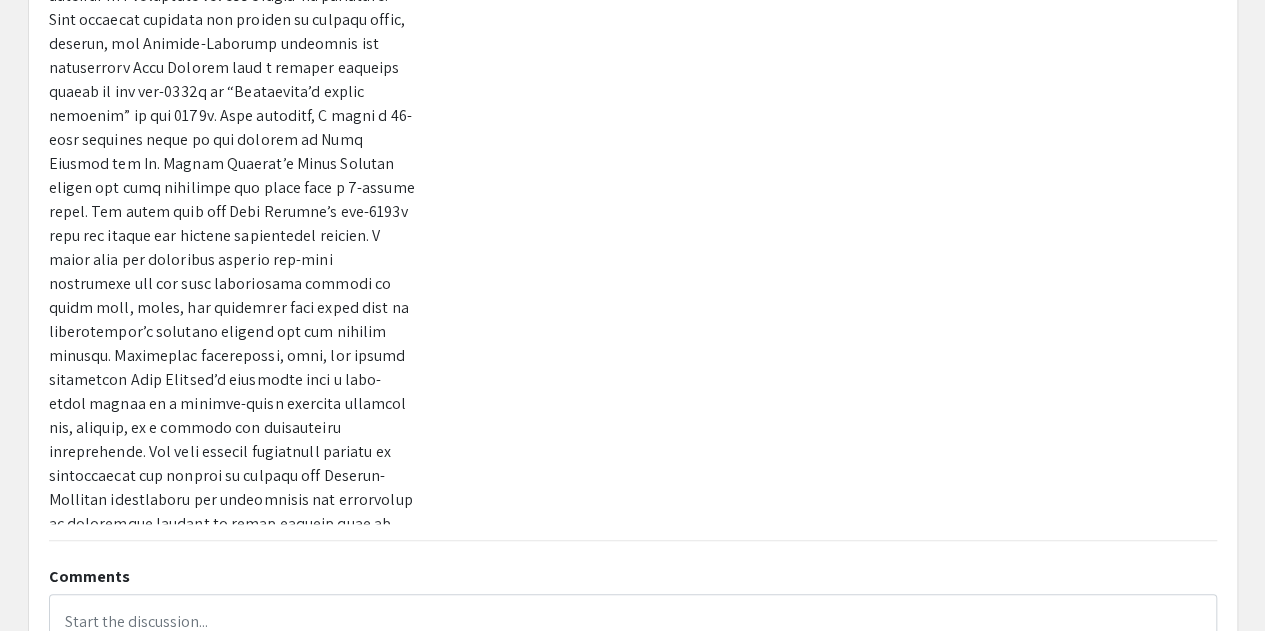 scroll, scrollTop: 400, scrollLeft: 0, axis: vertical 